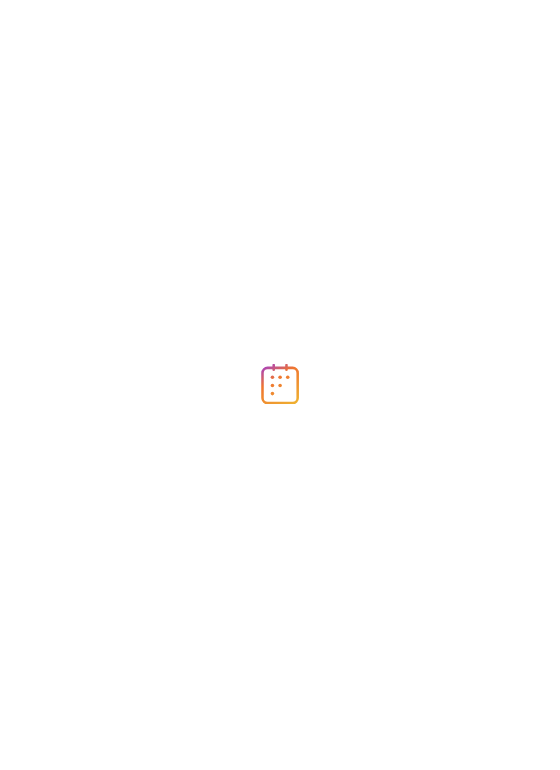 scroll, scrollTop: 0, scrollLeft: 0, axis: both 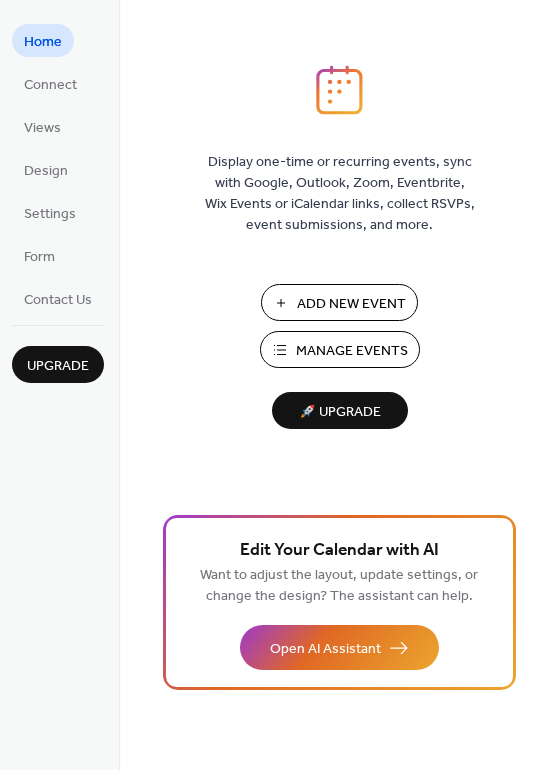 click on "Add New Event" at bounding box center [351, 304] 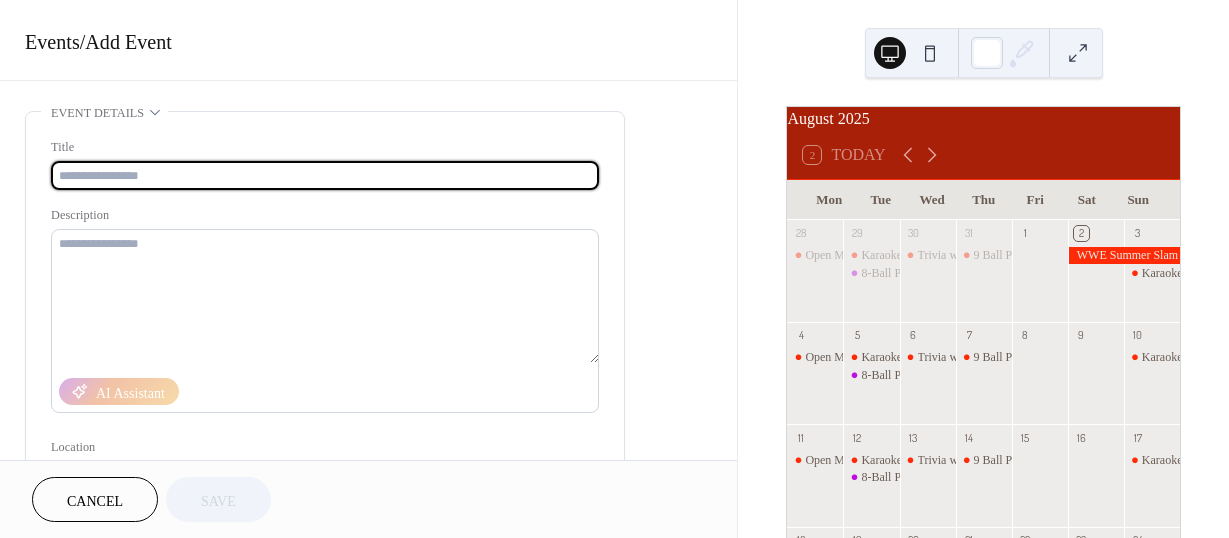 scroll, scrollTop: 0, scrollLeft: 0, axis: both 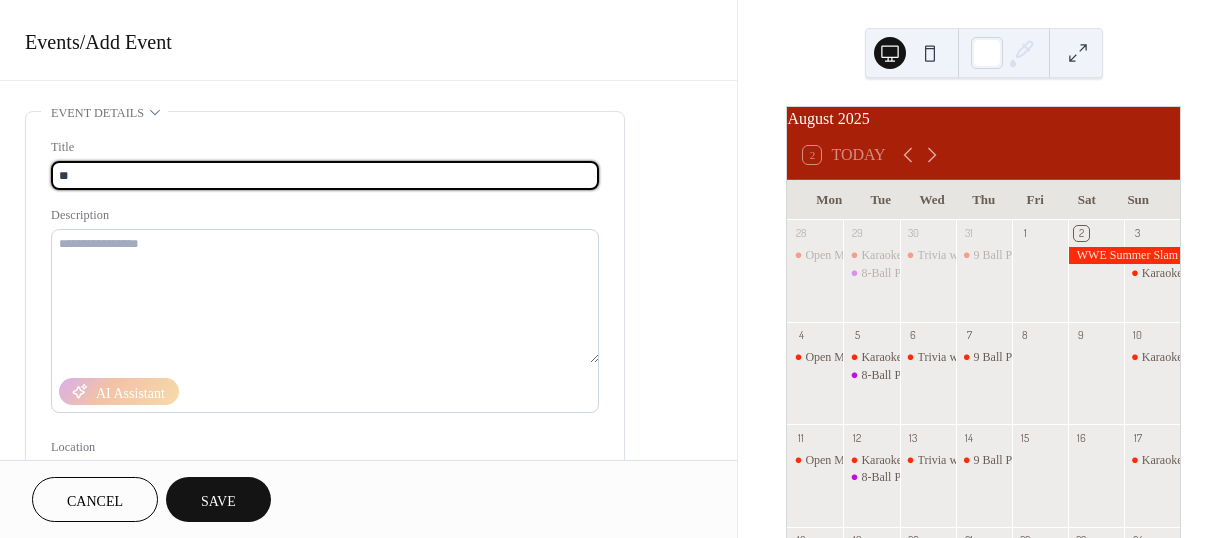 type on "*" 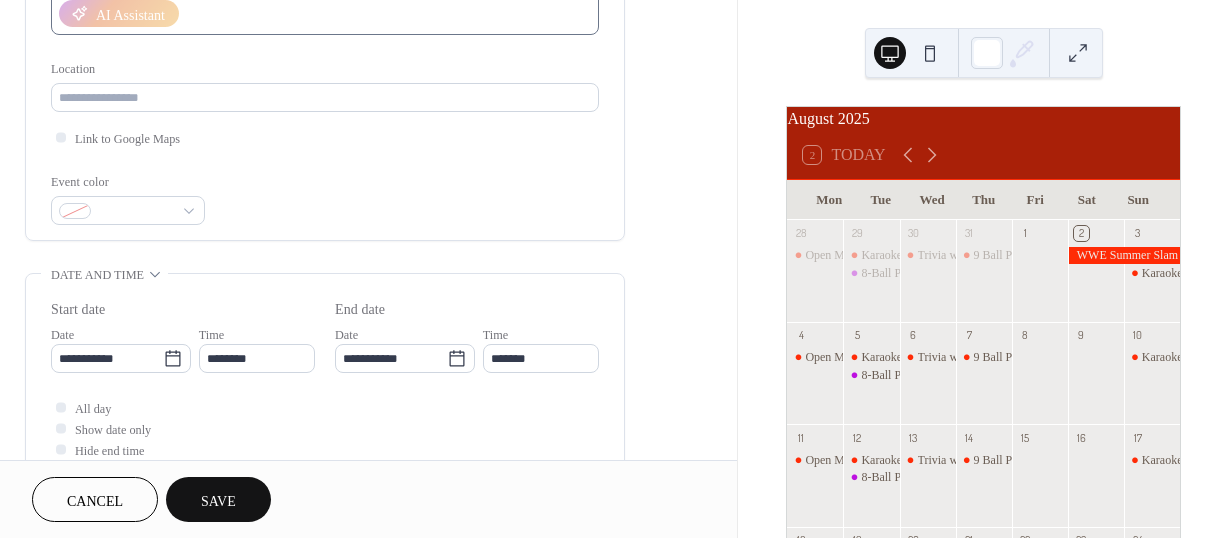 scroll, scrollTop: 379, scrollLeft: 0, axis: vertical 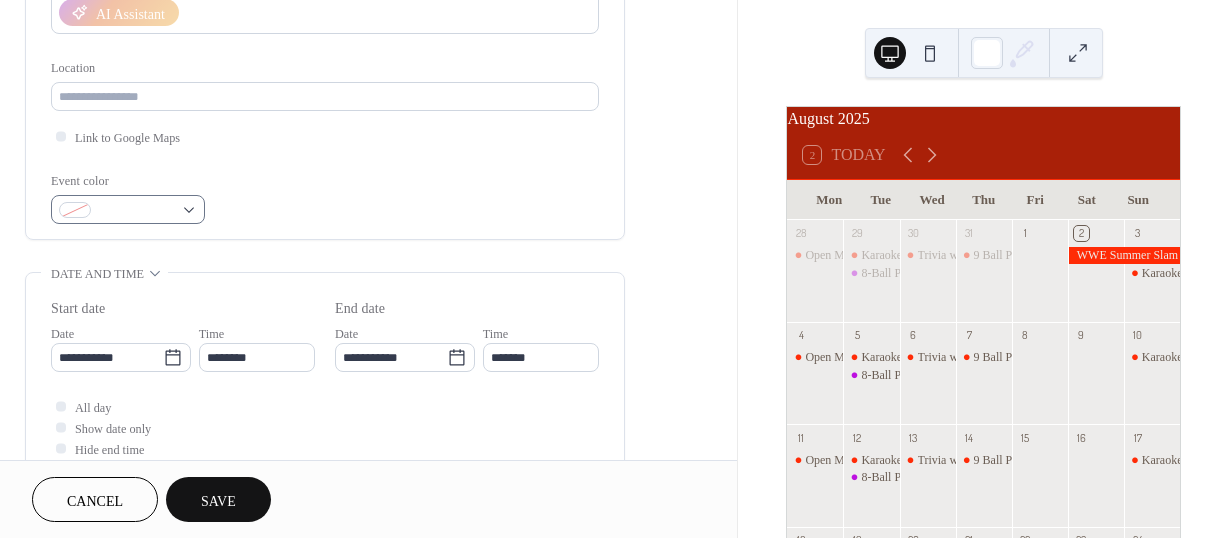 type on "*******" 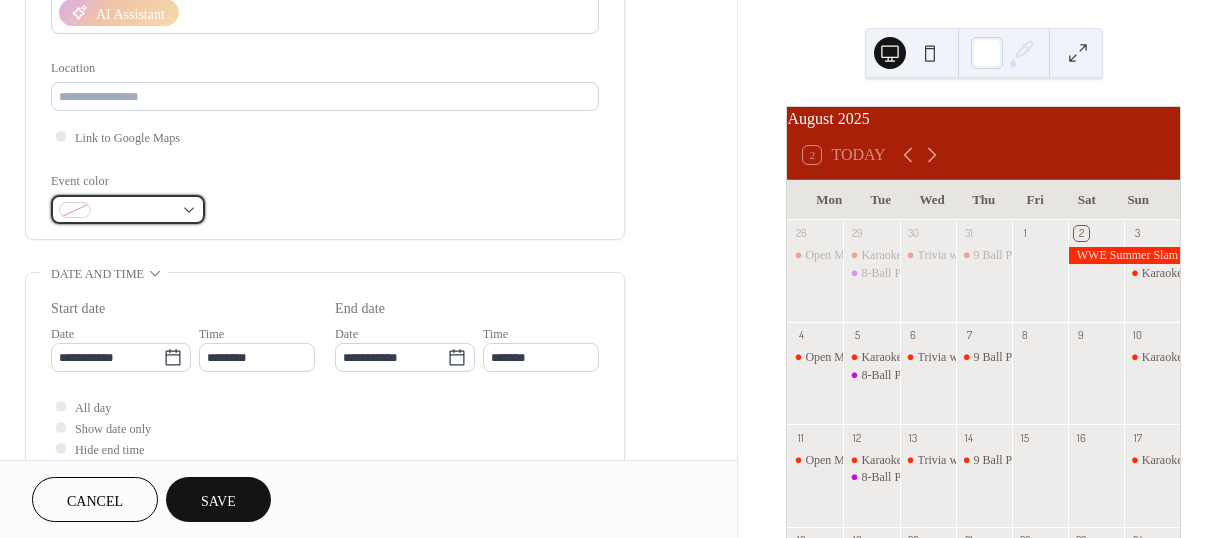 click at bounding box center (128, 209) 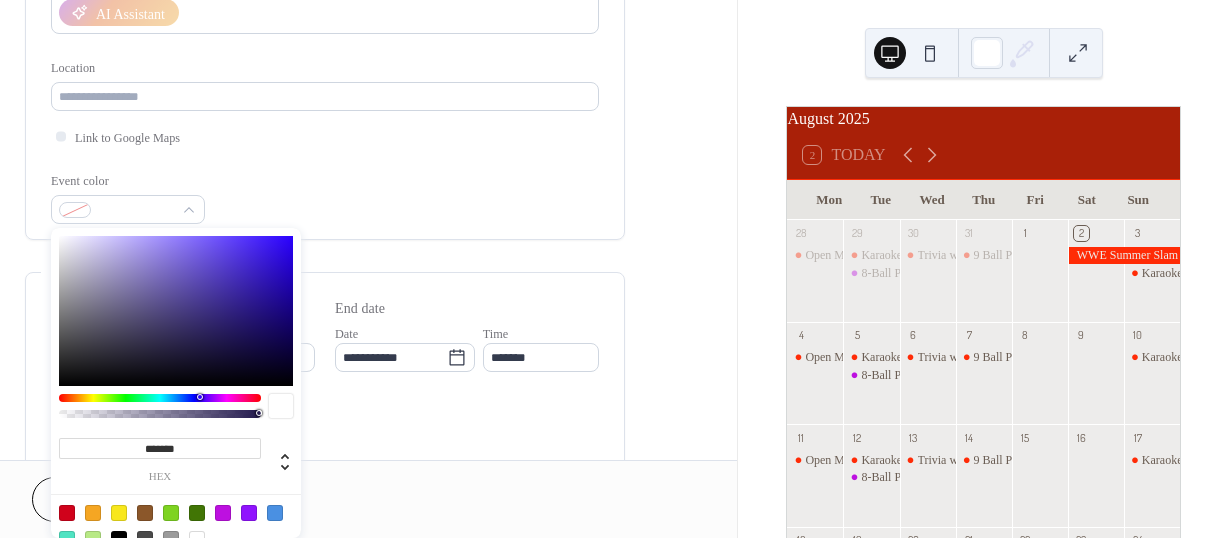 click at bounding box center (160, 398) 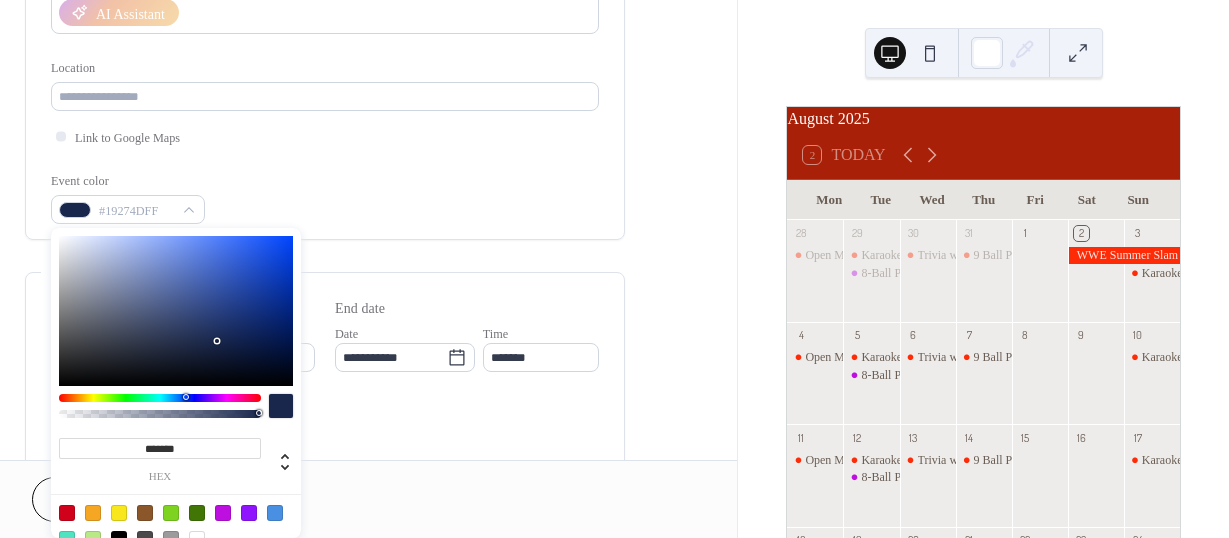 type on "*******" 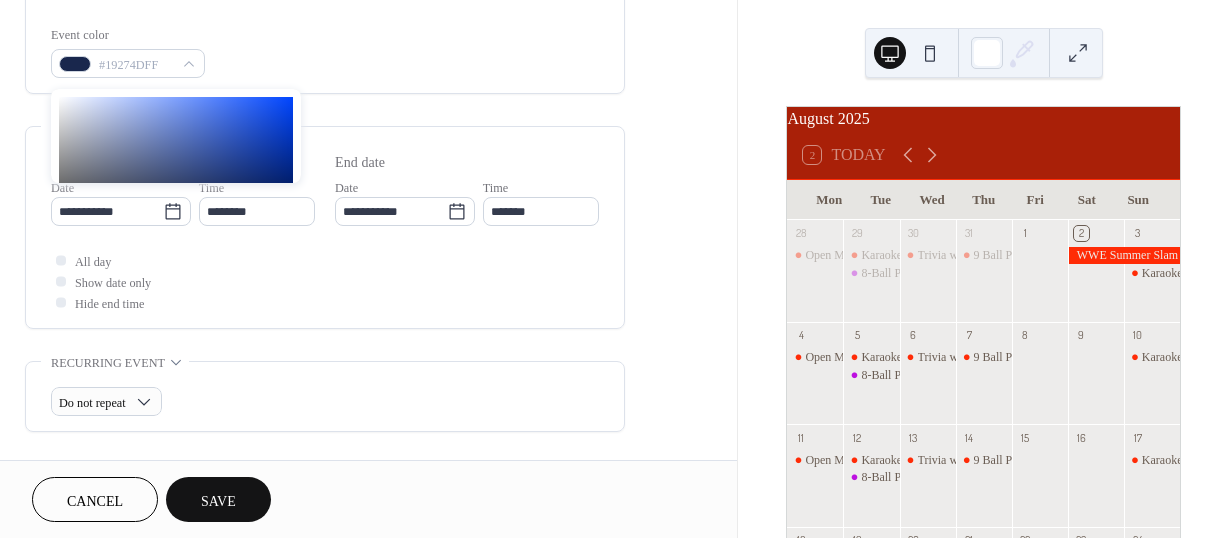 scroll, scrollTop: 508, scrollLeft: 0, axis: vertical 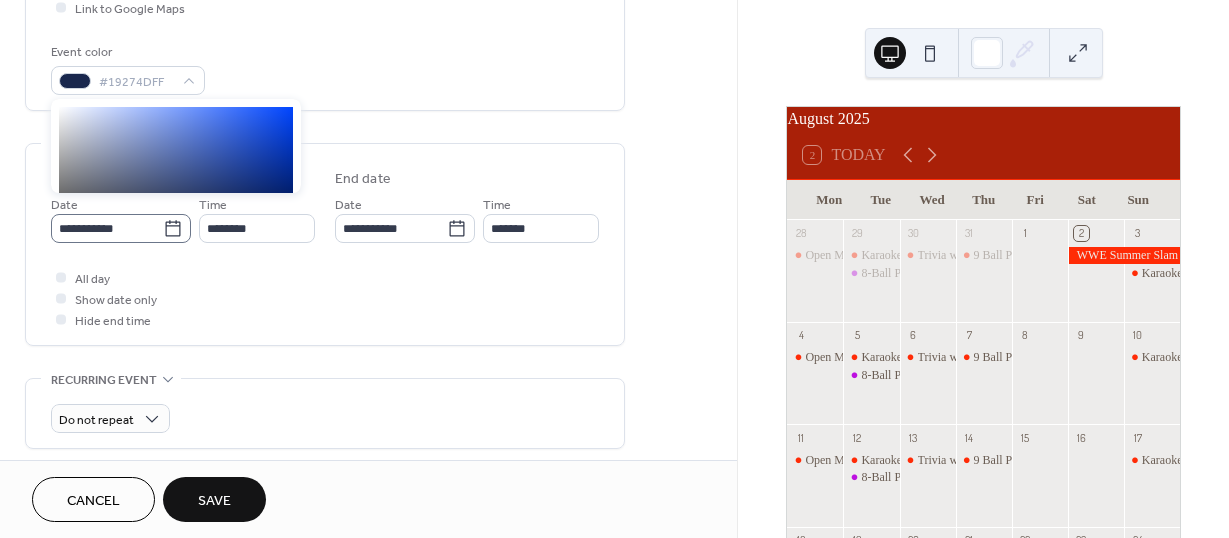 click 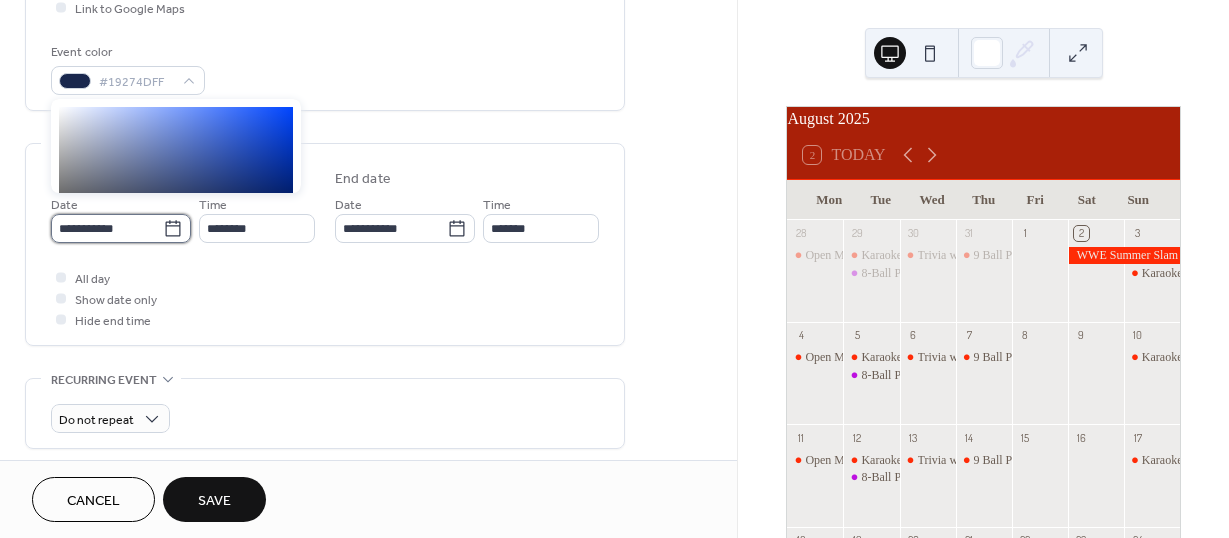 click on "**********" at bounding box center (107, 228) 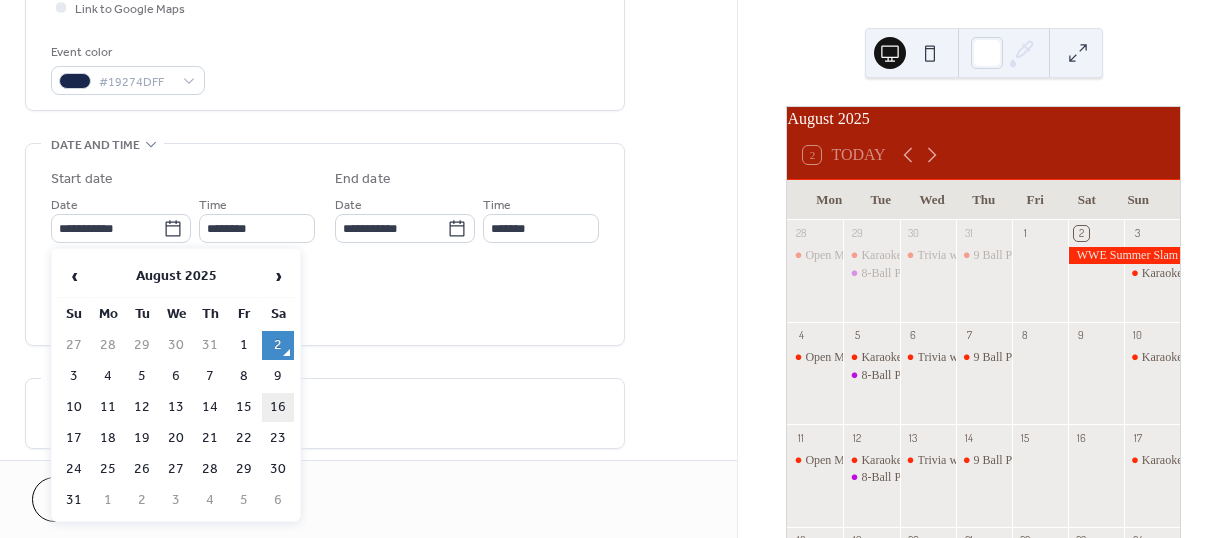 click on "16" at bounding box center [278, 407] 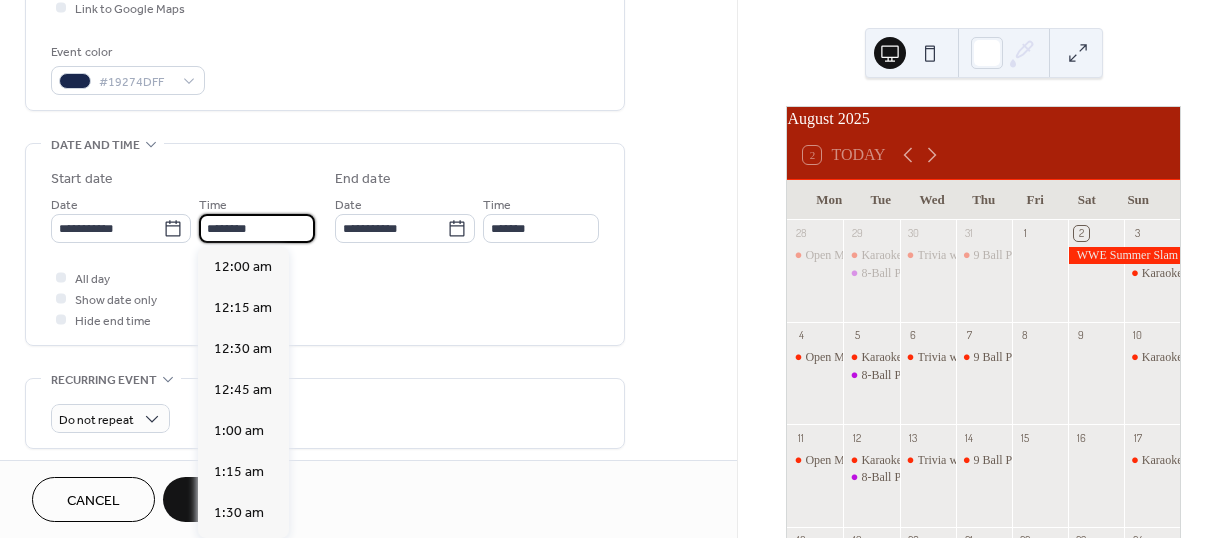 scroll, scrollTop: 1968, scrollLeft: 0, axis: vertical 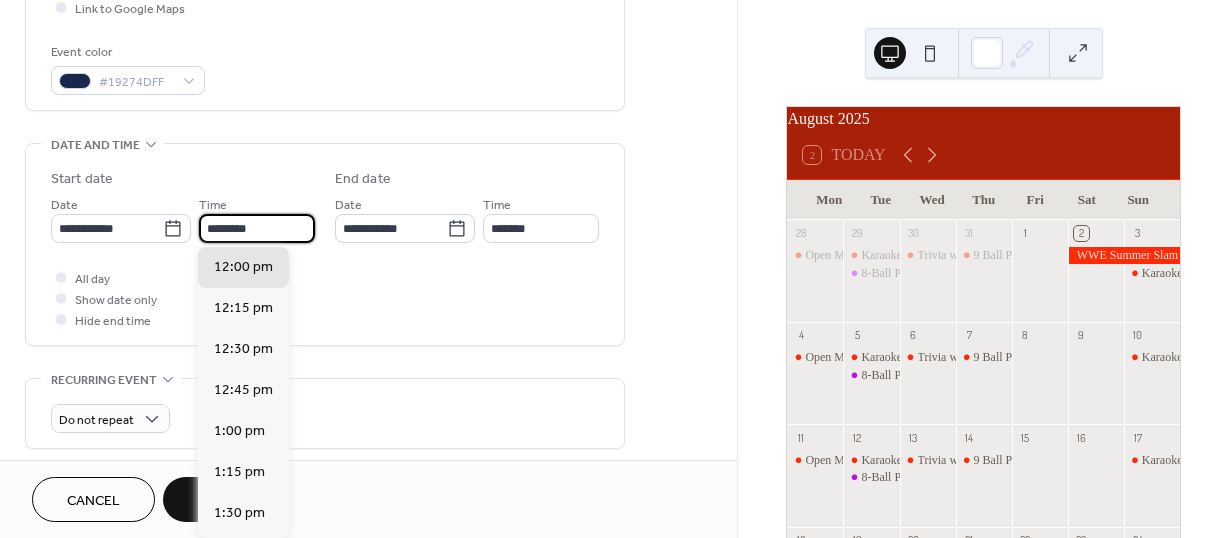 drag, startPoint x: 263, startPoint y: 228, endPoint x: 208, endPoint y: 228, distance: 55 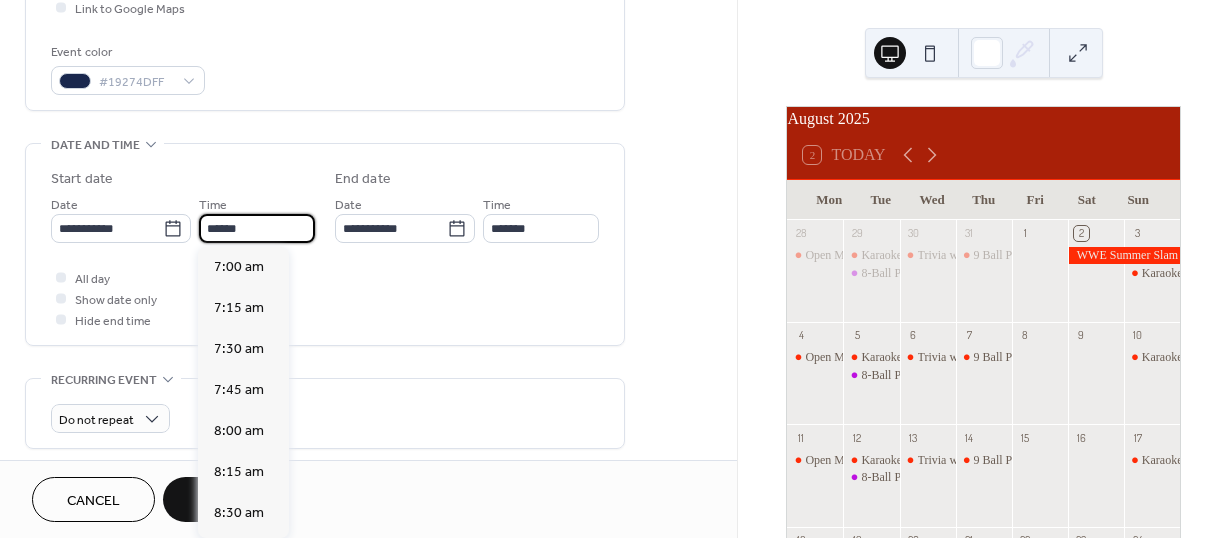 scroll, scrollTop: 3116, scrollLeft: 0, axis: vertical 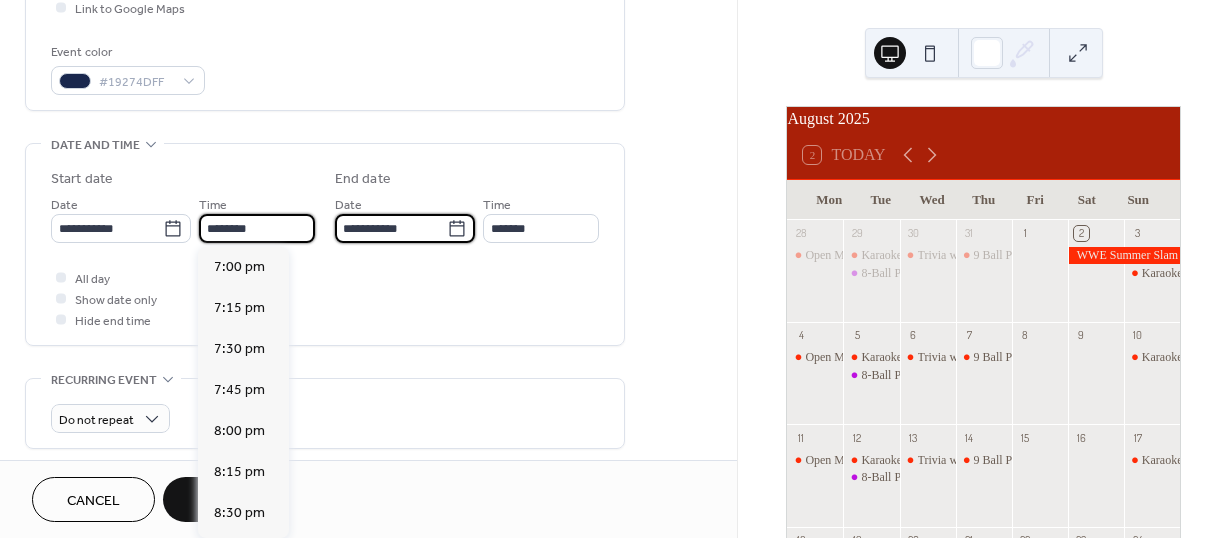 type on "*******" 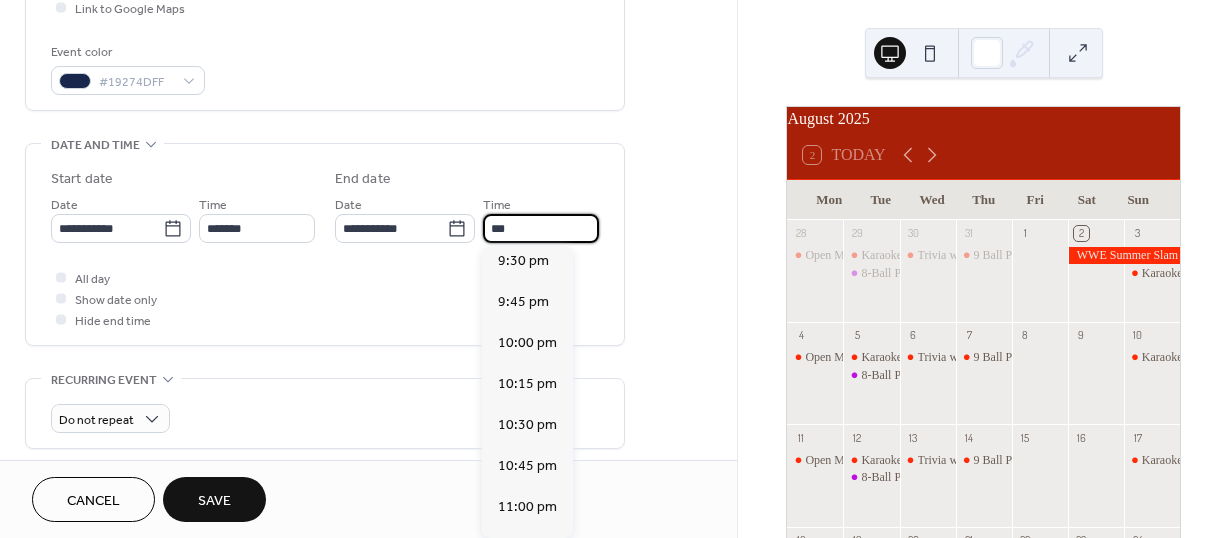 scroll, scrollTop: 2345, scrollLeft: 0, axis: vertical 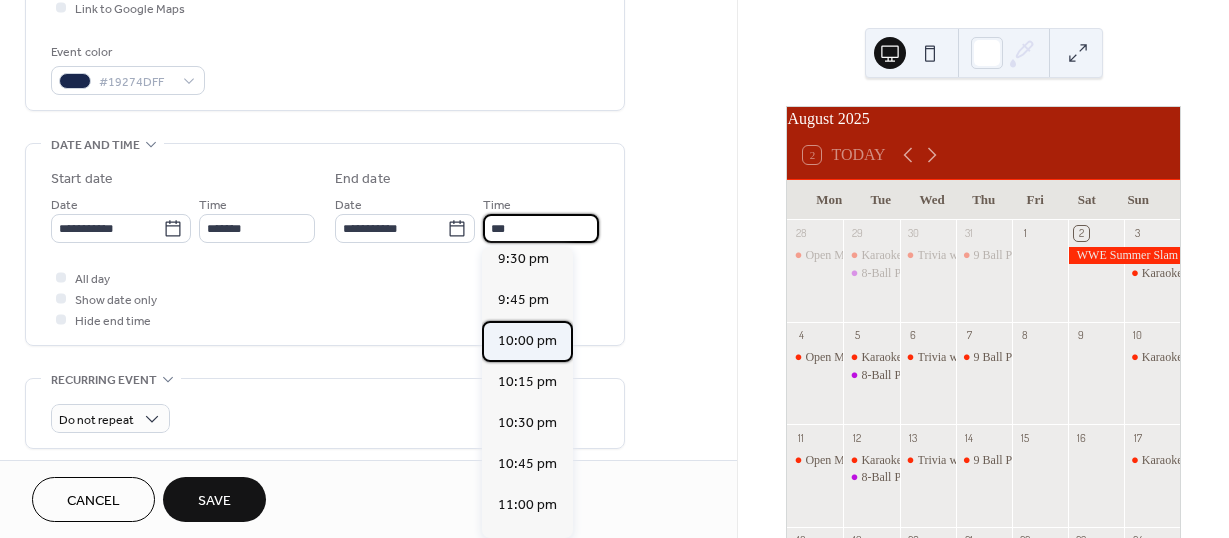 click on "10:00 pm" at bounding box center (527, 341) 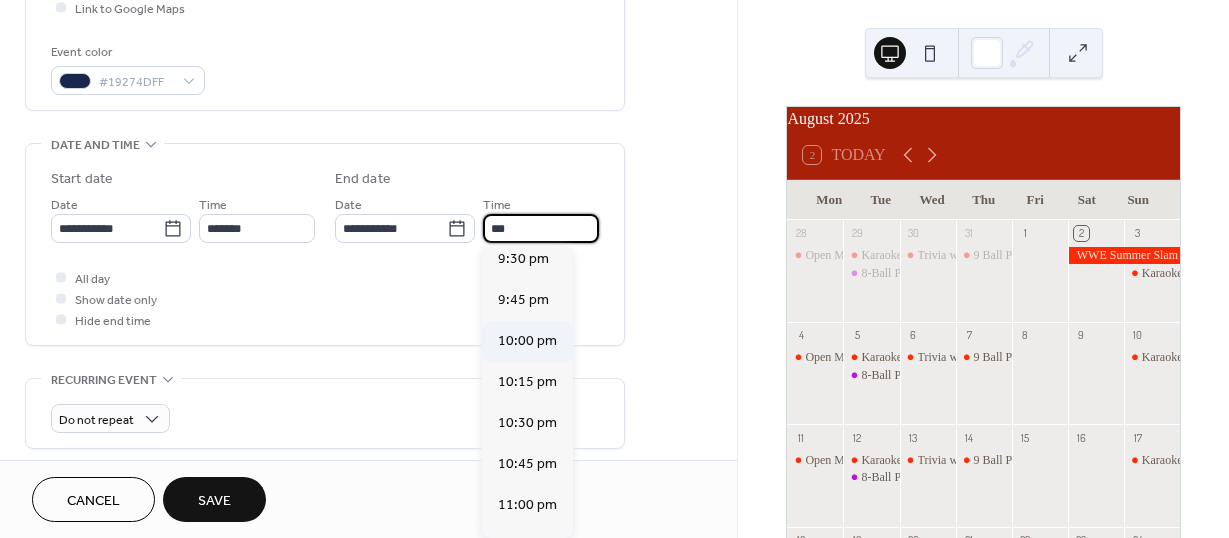 type on "********" 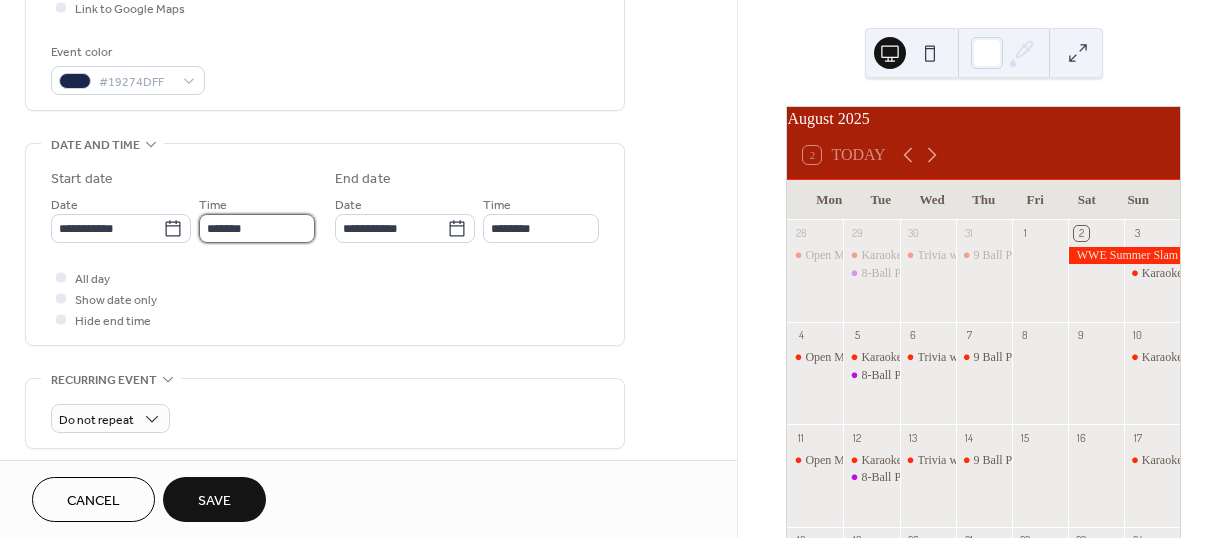 click on "*******" at bounding box center (257, 228) 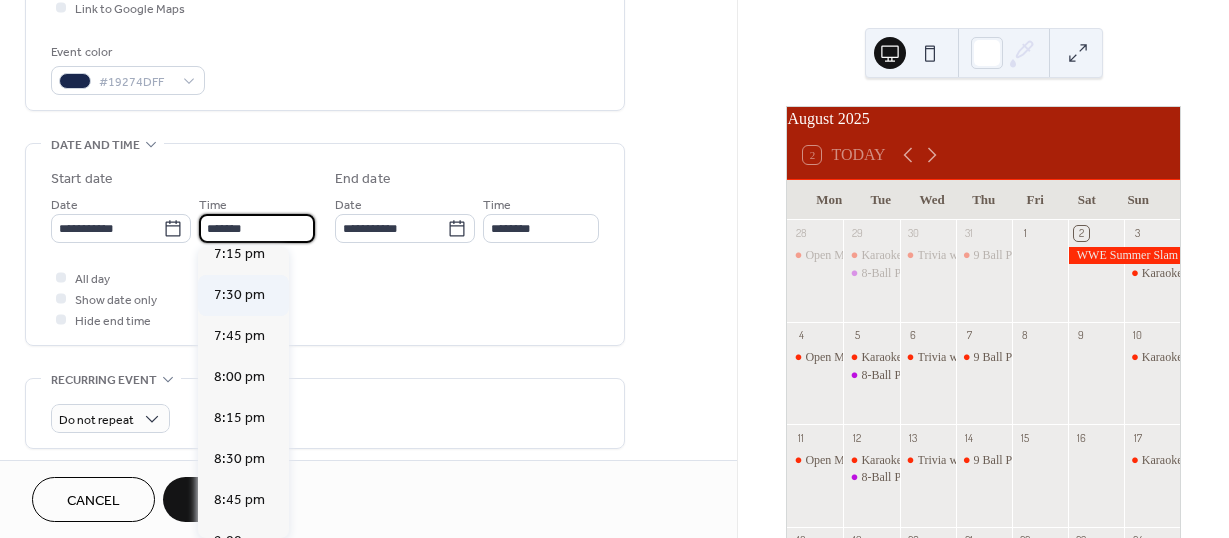 scroll, scrollTop: 3101, scrollLeft: 0, axis: vertical 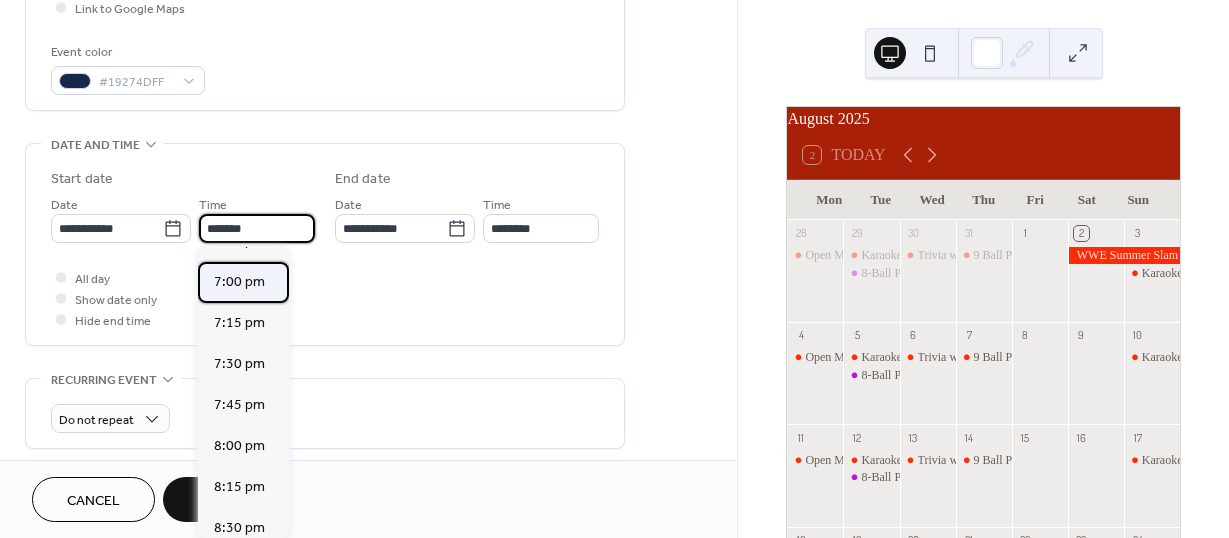 click on "7:00 pm" at bounding box center [239, 282] 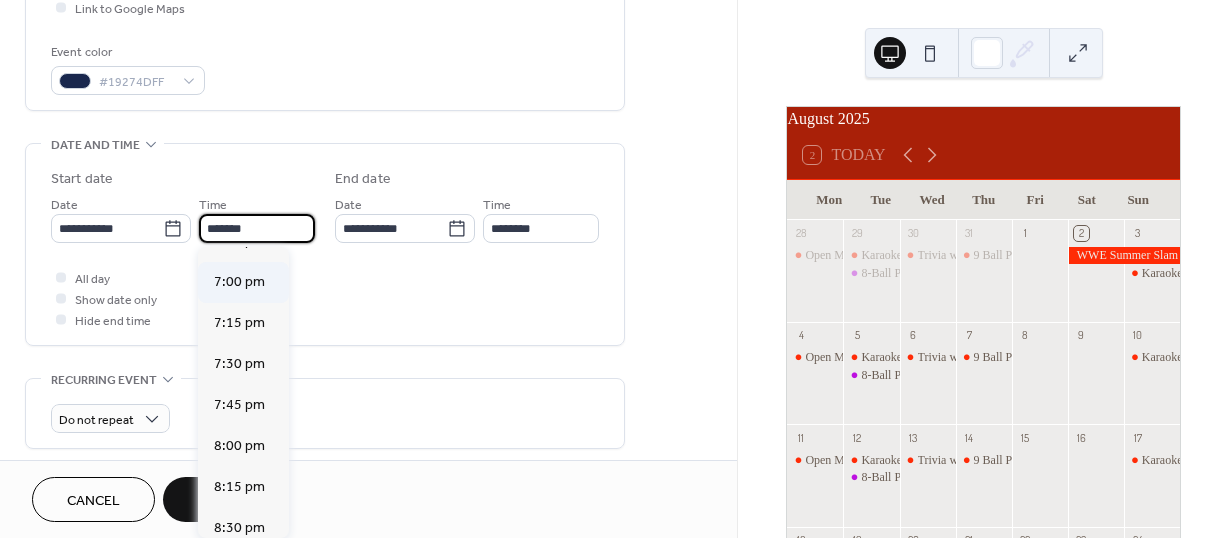 type on "*******" 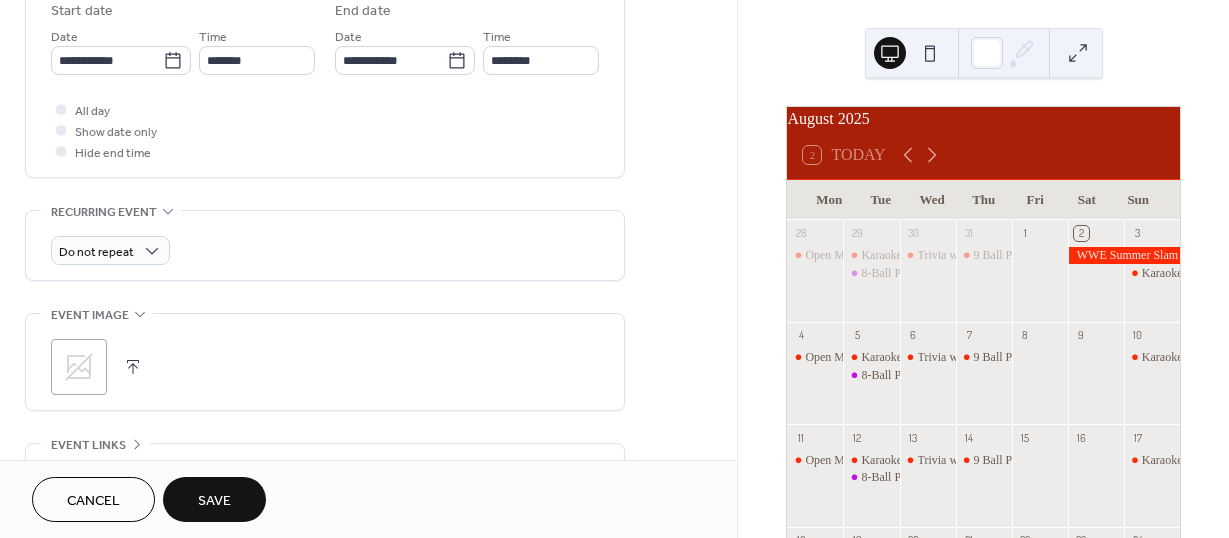 scroll, scrollTop: 677, scrollLeft: 0, axis: vertical 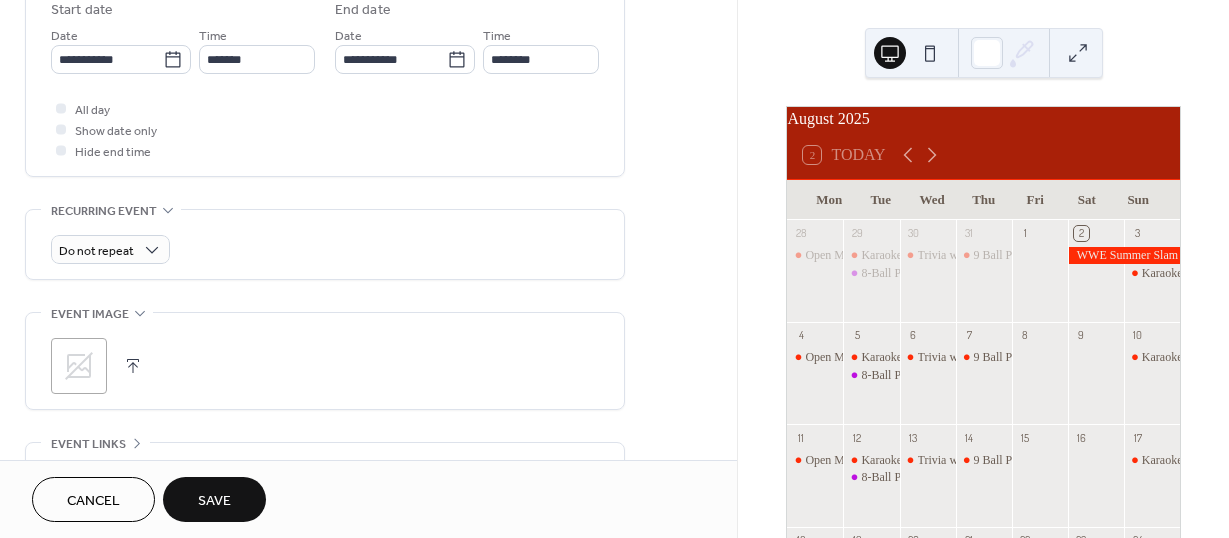 click on "Save" at bounding box center (214, 501) 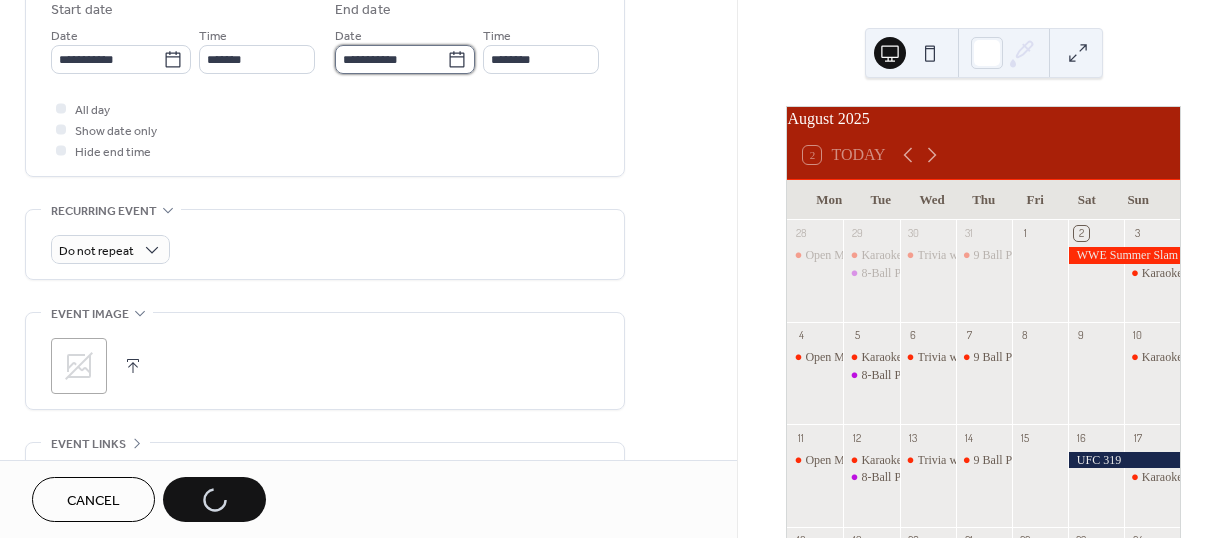 click on "**********" at bounding box center [391, 59] 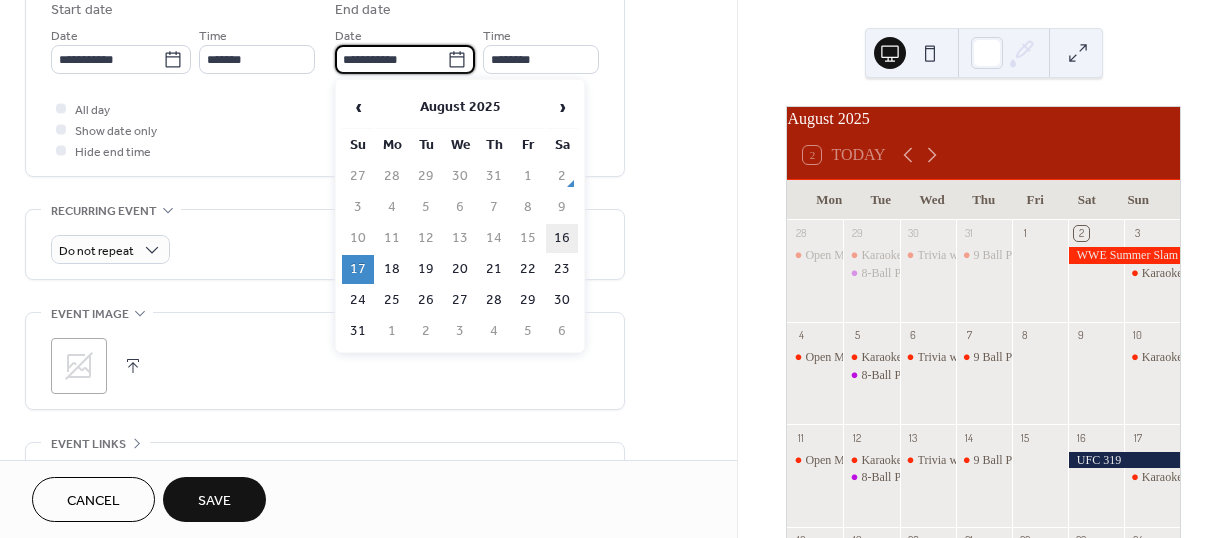 click on "16" at bounding box center (562, 238) 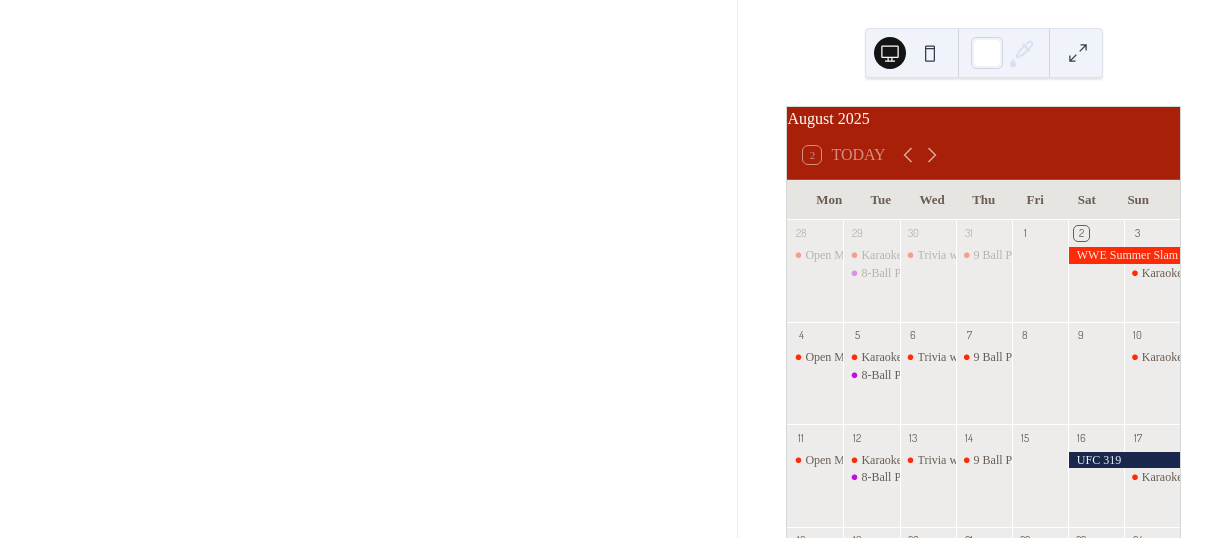 click at bounding box center (368, 269) 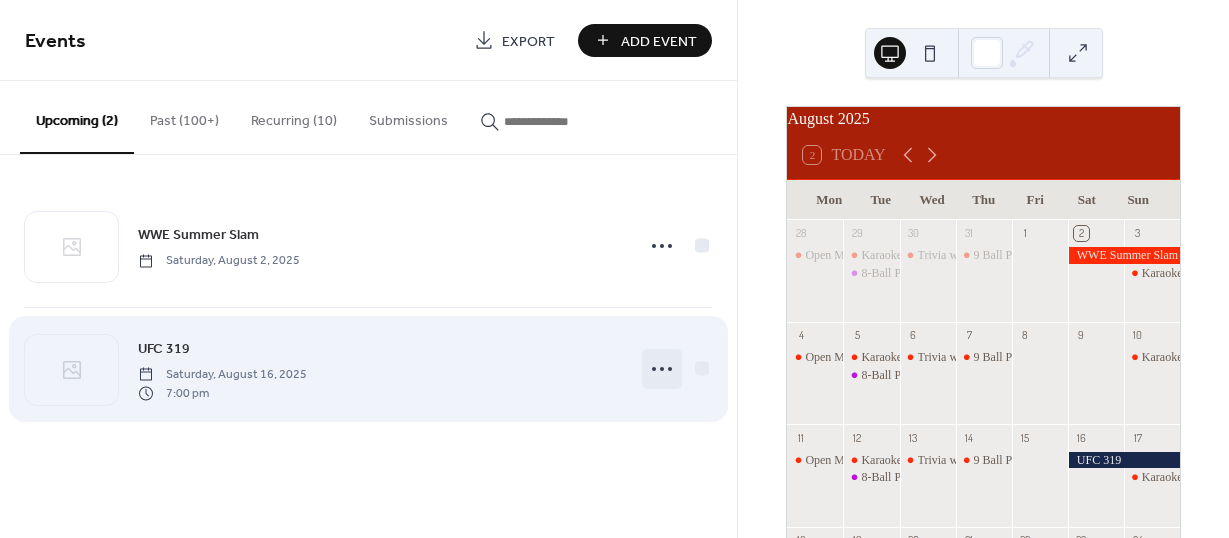 click 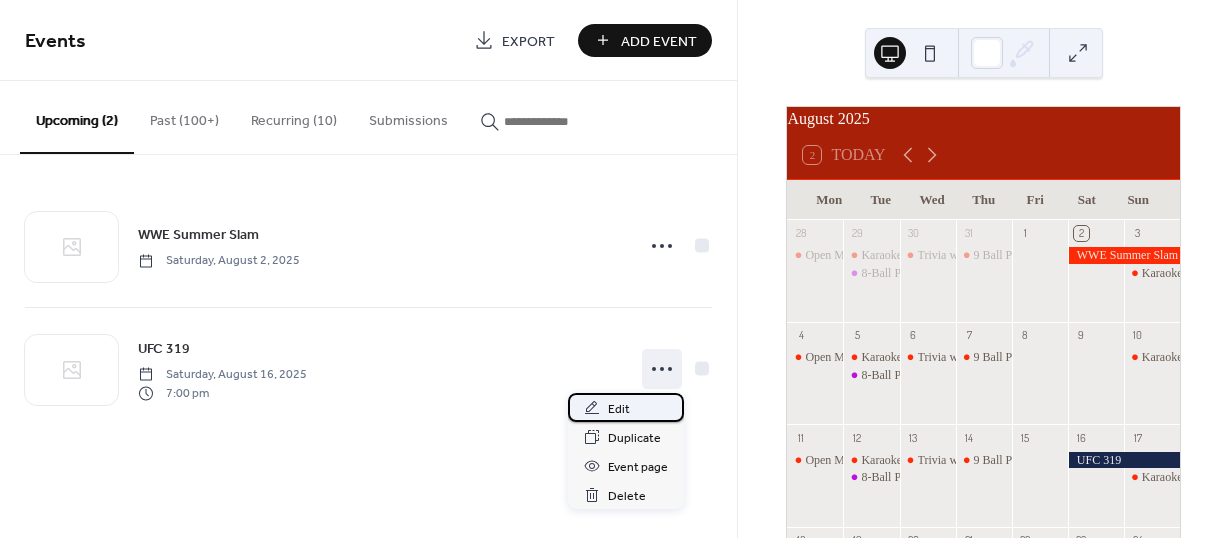 click on "Edit" at bounding box center (619, 409) 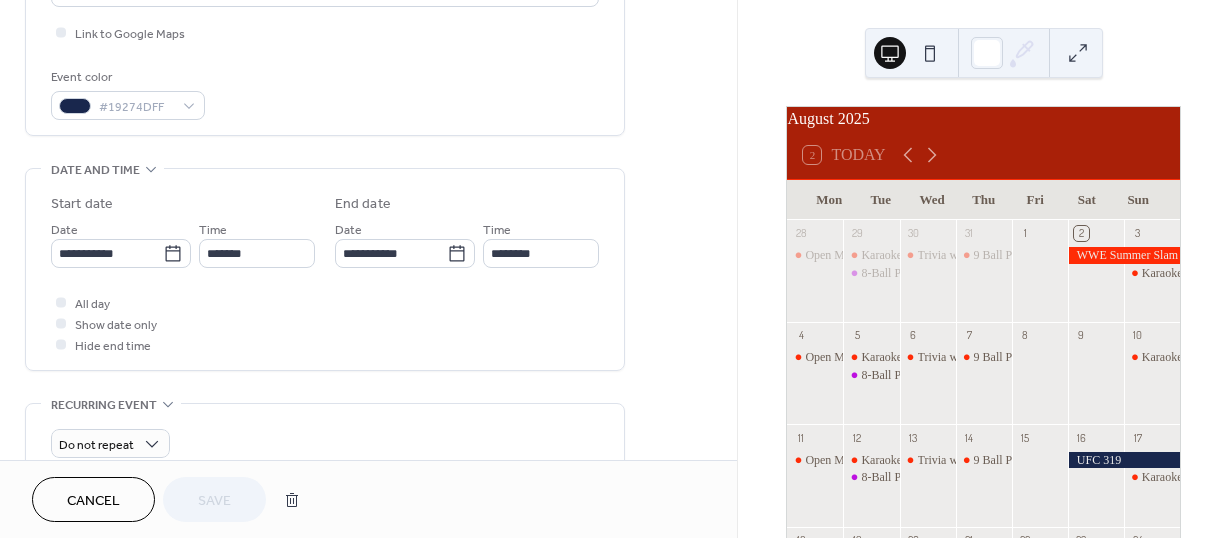 scroll, scrollTop: 484, scrollLeft: 0, axis: vertical 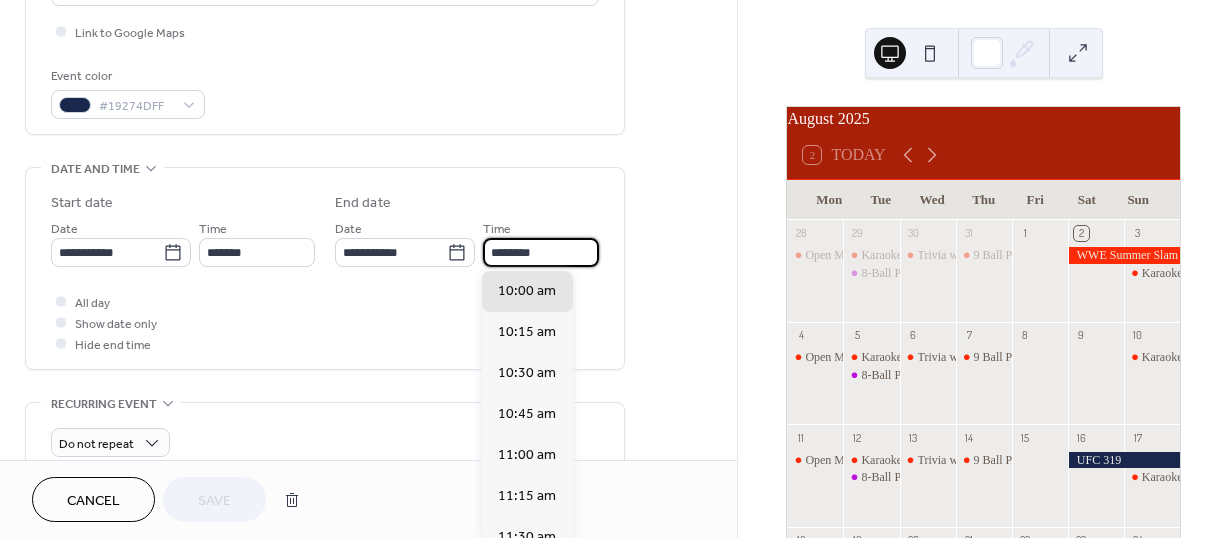 drag, startPoint x: 515, startPoint y: 256, endPoint x: 488, endPoint y: 250, distance: 27.658634 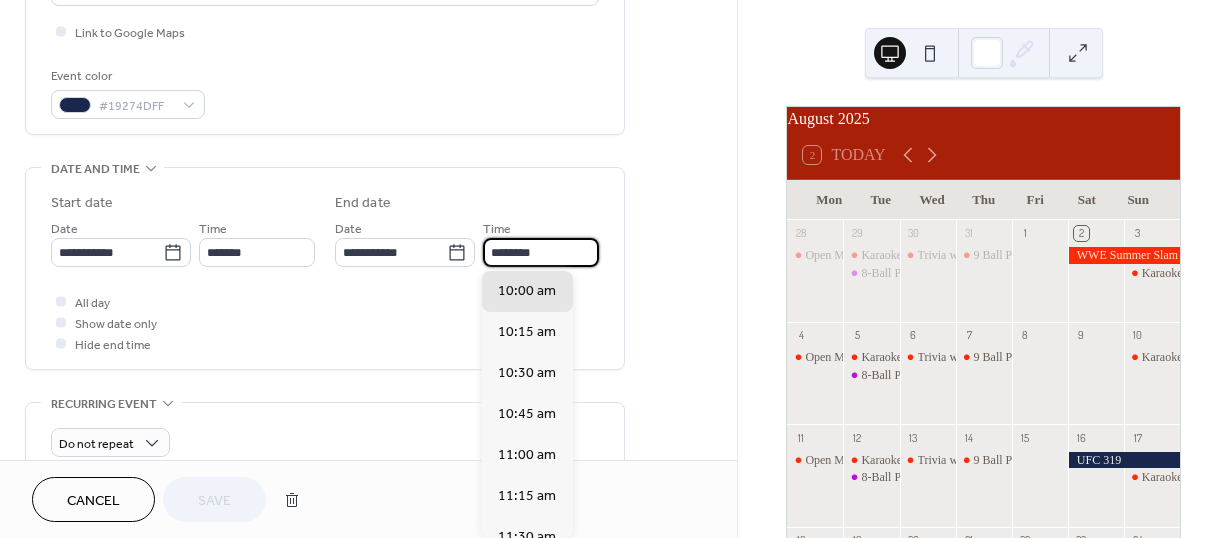 click on "********" at bounding box center [541, 252] 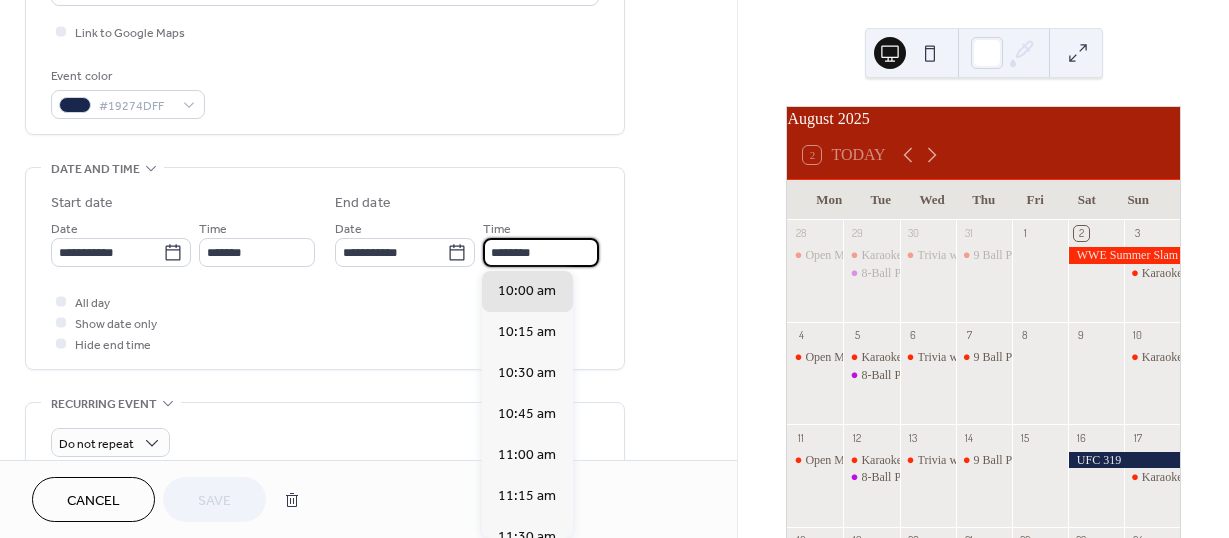 scroll, scrollTop: 860, scrollLeft: 0, axis: vertical 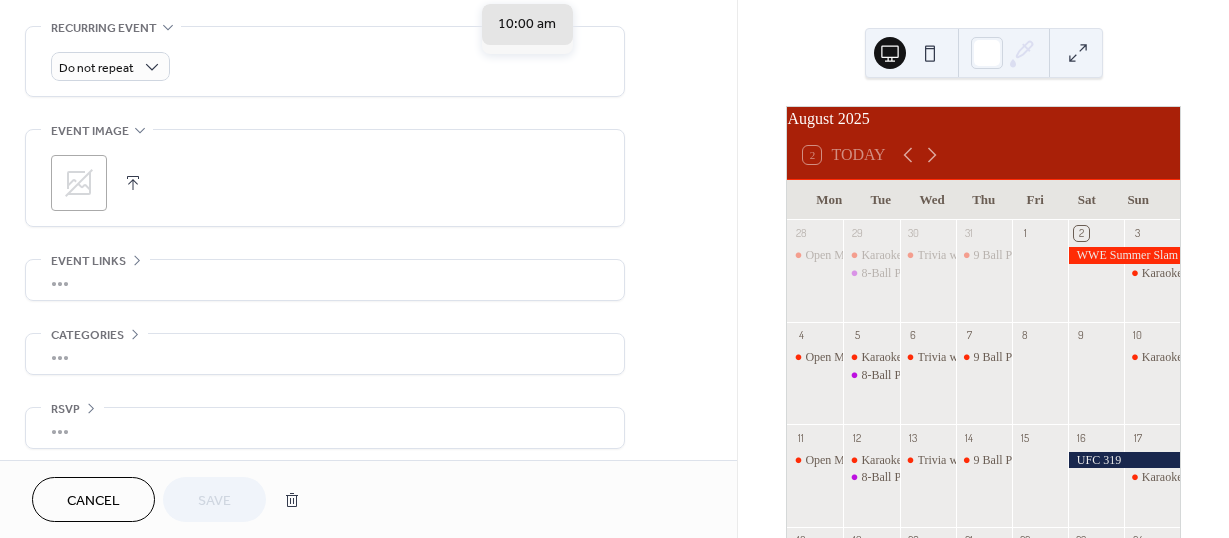 click on "**********" at bounding box center (368, -140) 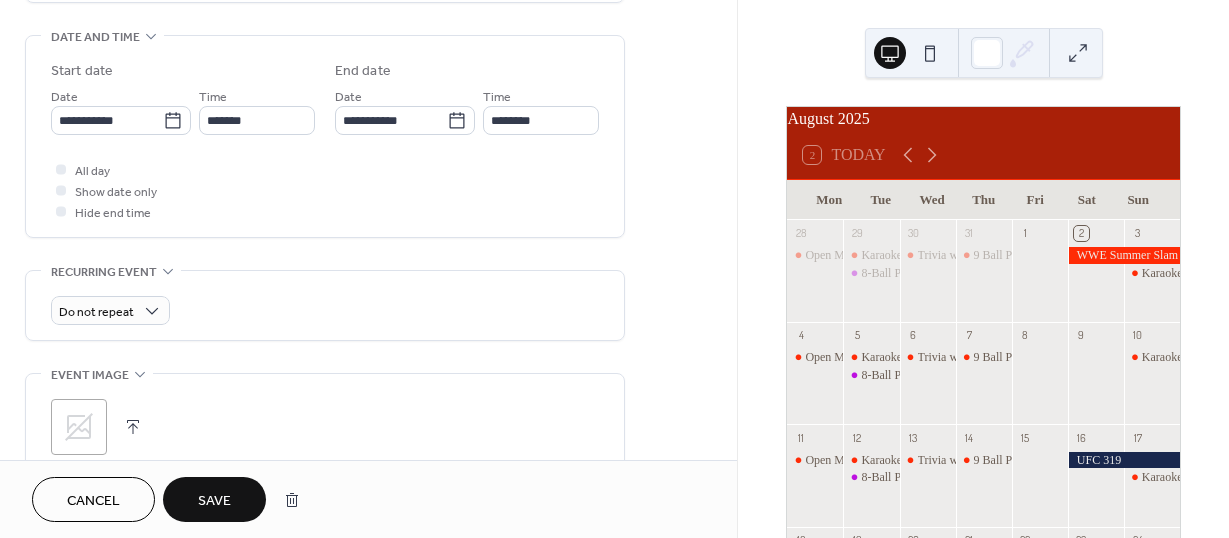 scroll, scrollTop: 594, scrollLeft: 0, axis: vertical 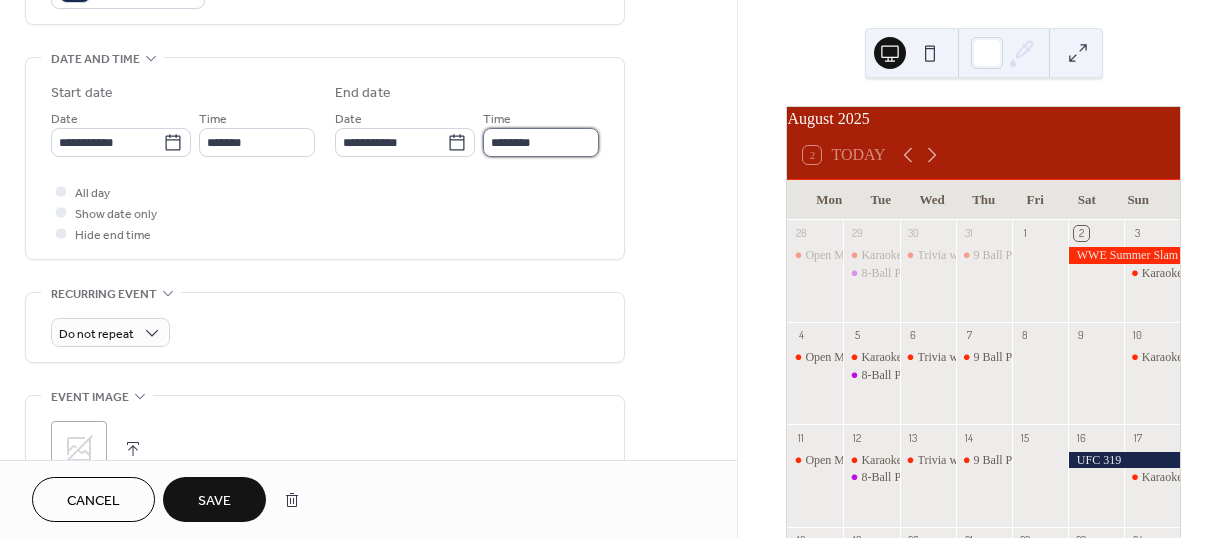 click on "********" at bounding box center [541, 142] 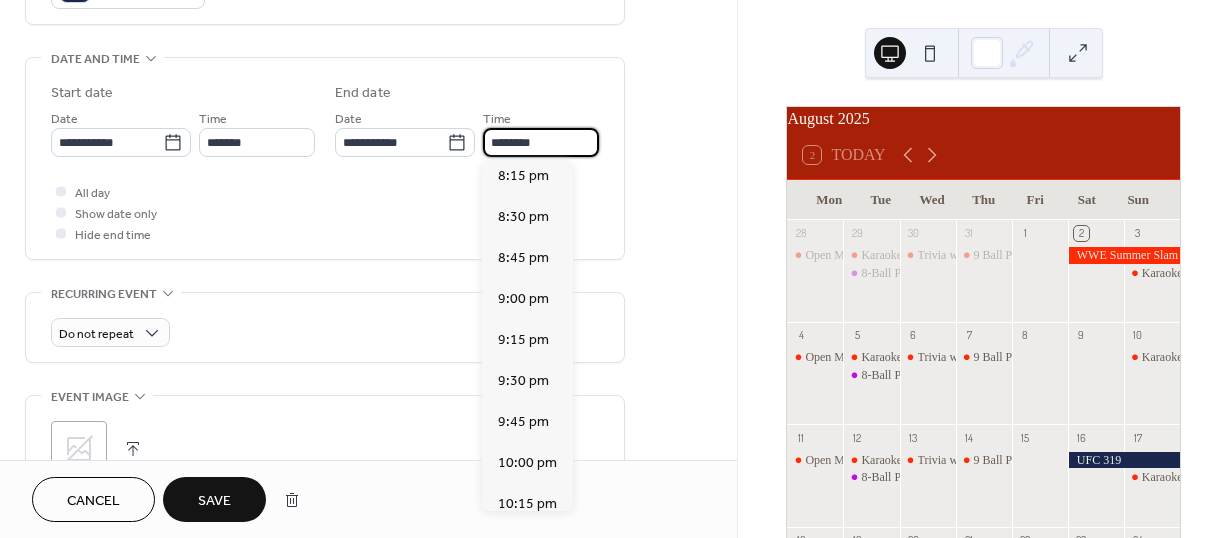 scroll, scrollTop: 3406, scrollLeft: 0, axis: vertical 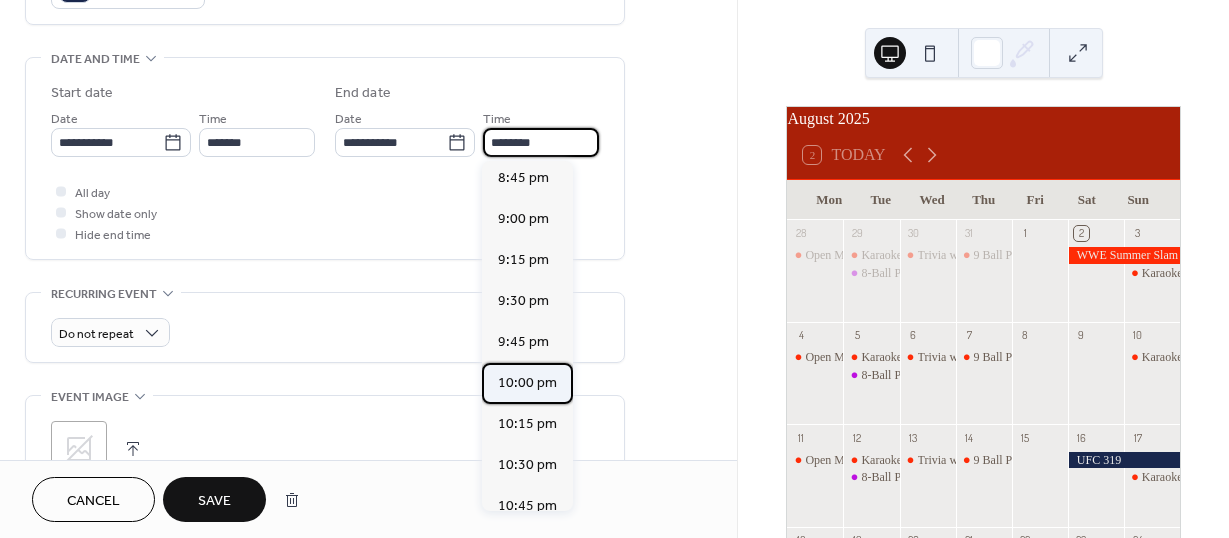 click on "10:00 pm" at bounding box center (527, 383) 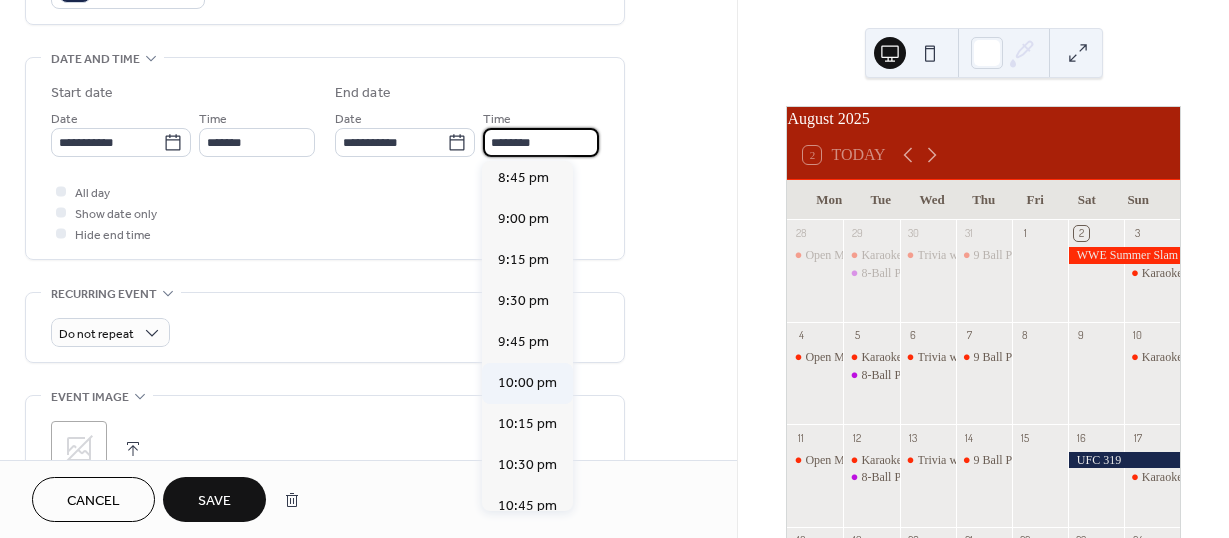 type on "********" 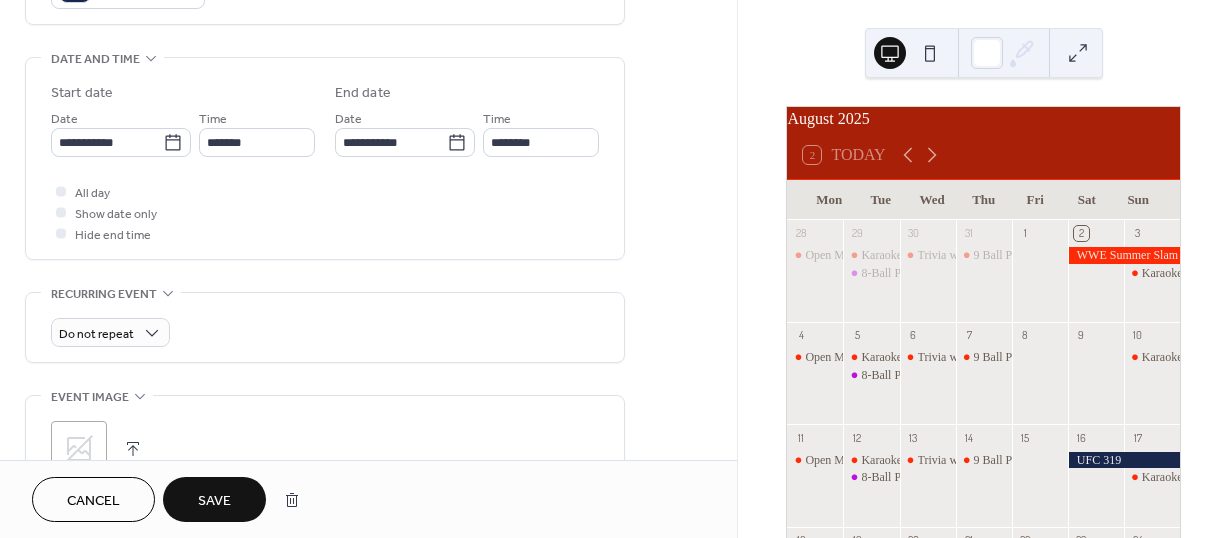 click on "Save" at bounding box center (214, 501) 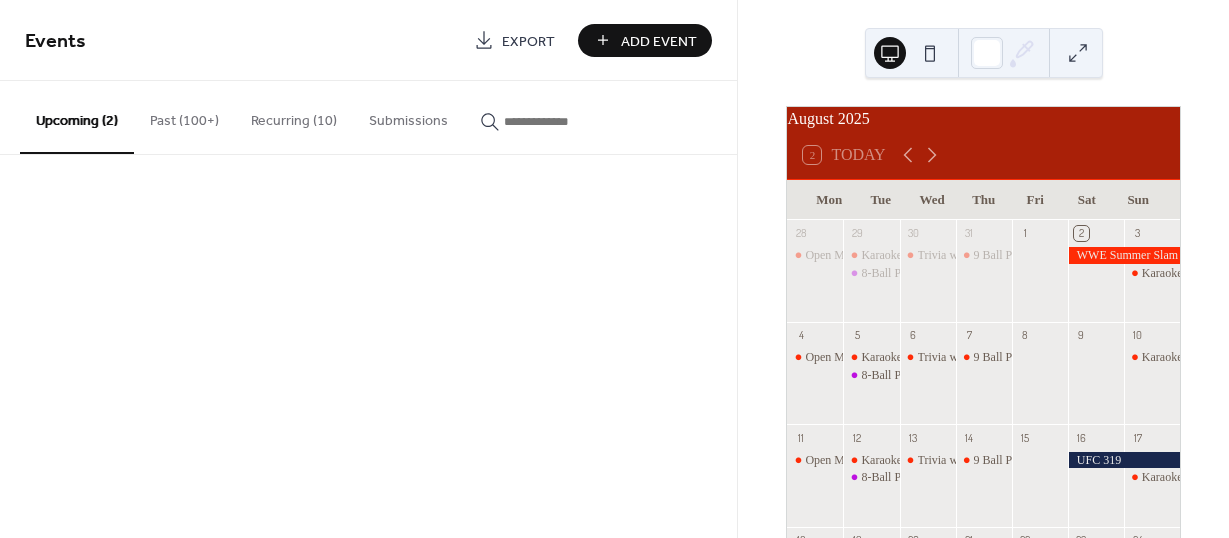 click on "Events Export Add Event Upcoming (2) Past (100+) Recurring (10) Submissions Cancel" at bounding box center [368, 269] 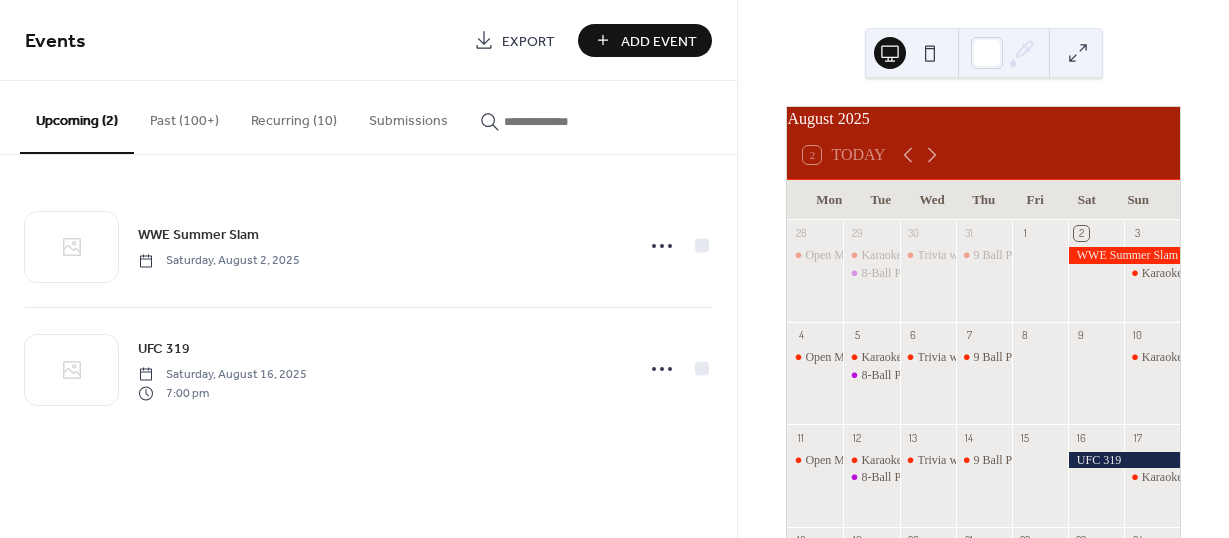 click on "Add Event" at bounding box center (645, 40) 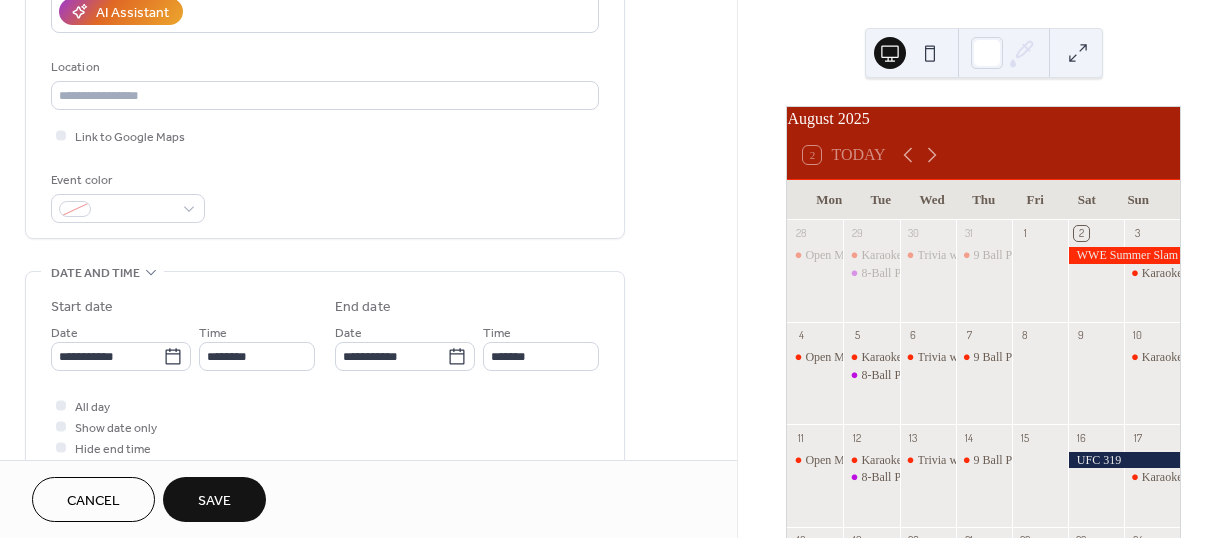 scroll, scrollTop: 381, scrollLeft: 0, axis: vertical 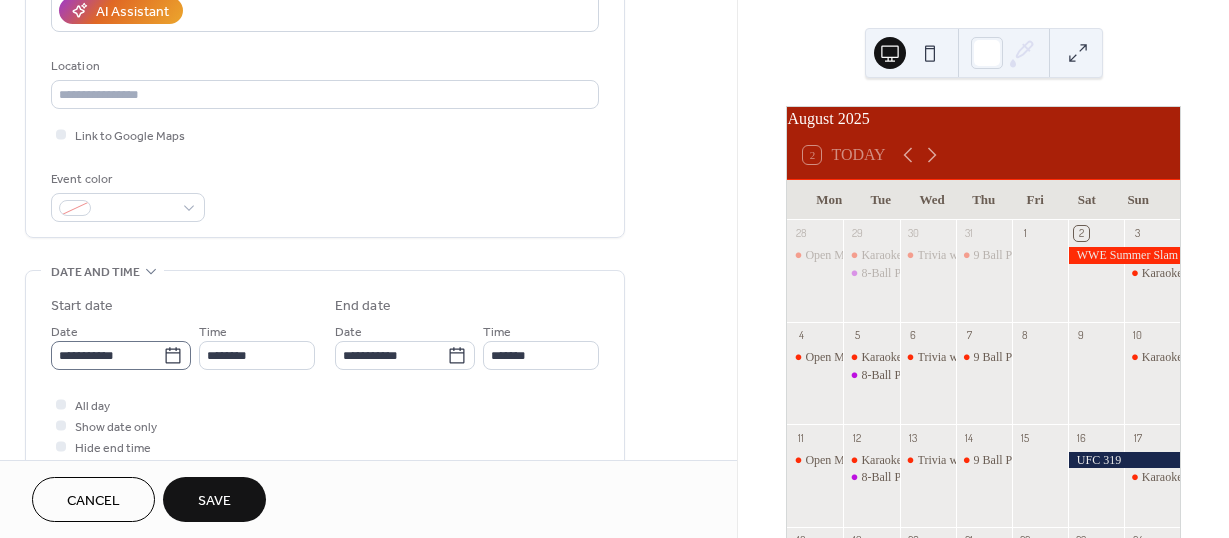 type on "**********" 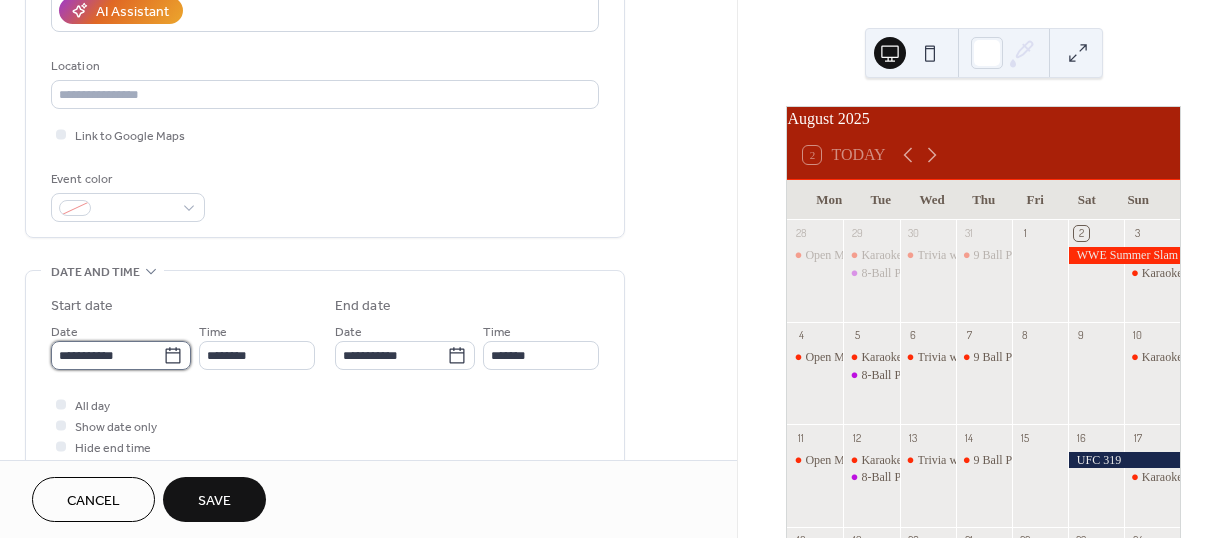 click on "**********" at bounding box center [107, 355] 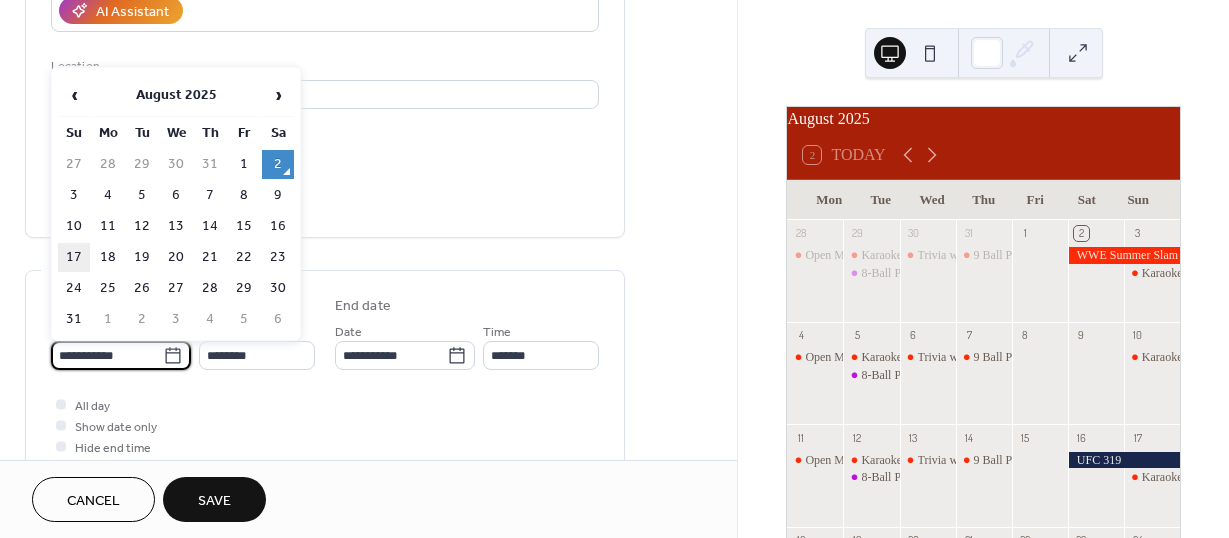 click on "17" at bounding box center (74, 257) 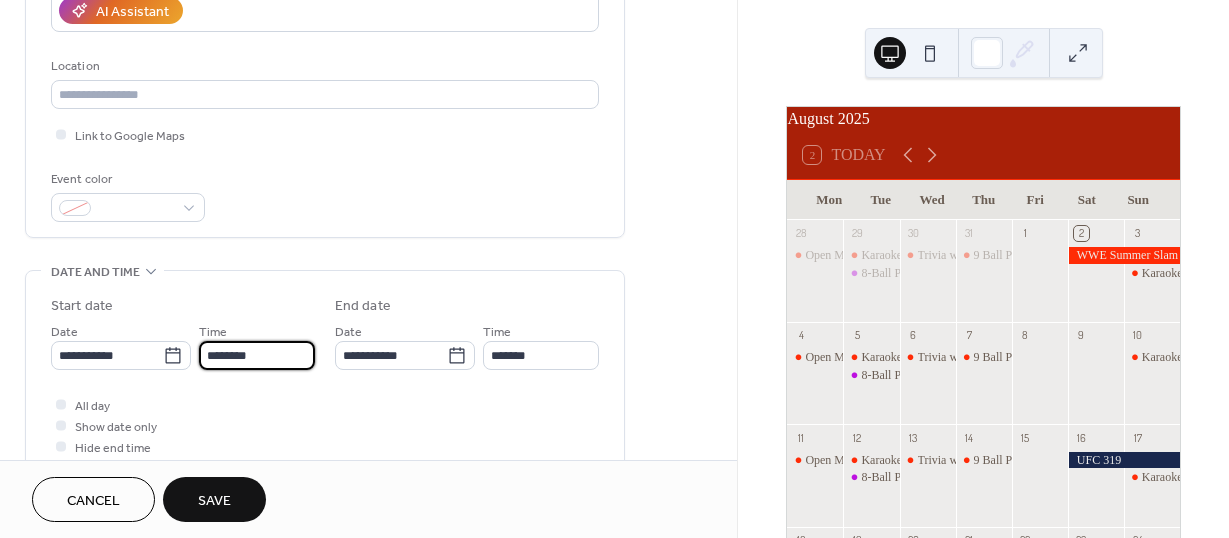 click on "********" at bounding box center [257, 355] 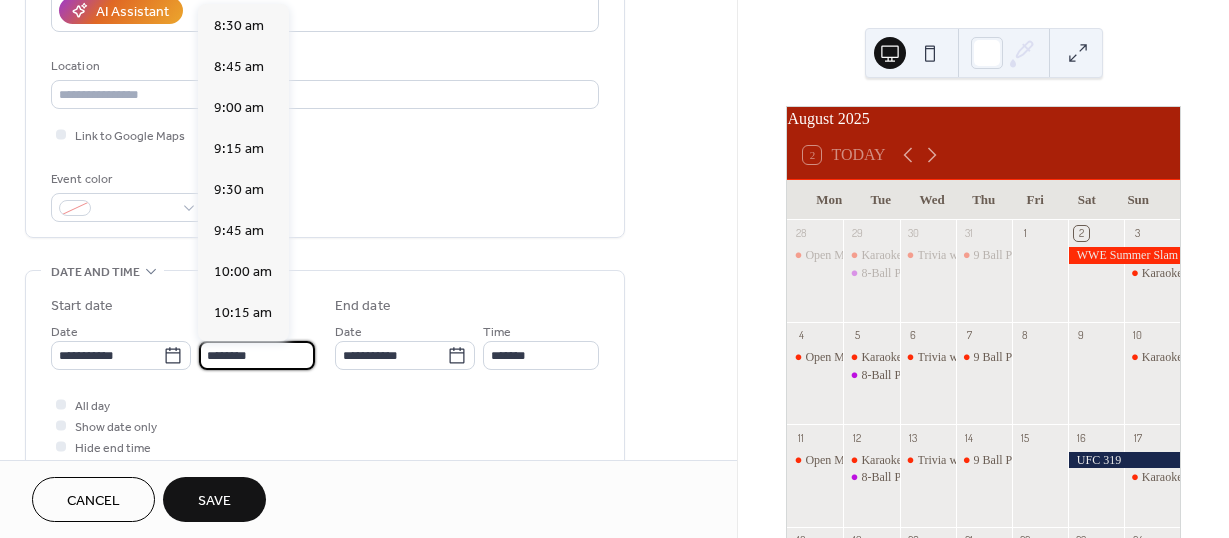 scroll, scrollTop: 1300, scrollLeft: 0, axis: vertical 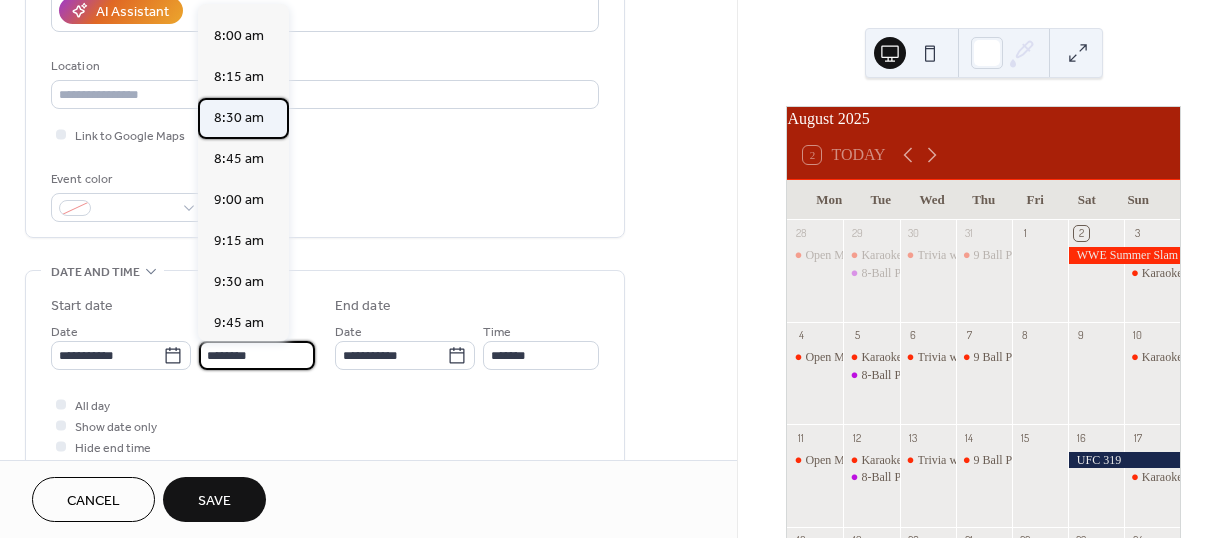 click on "8:30 am" at bounding box center (239, 118) 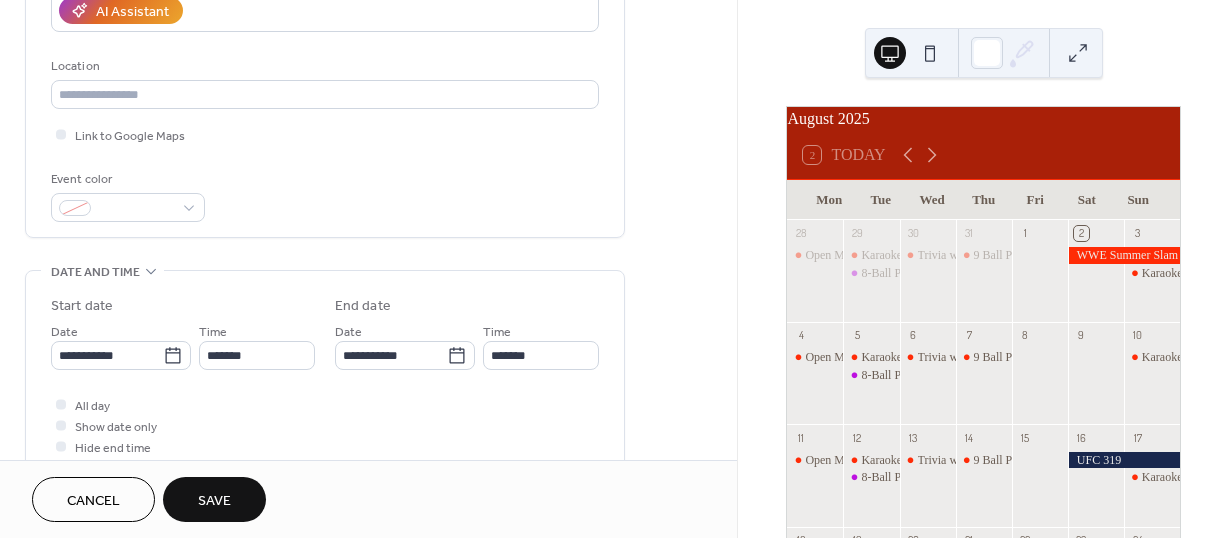 type on "*******" 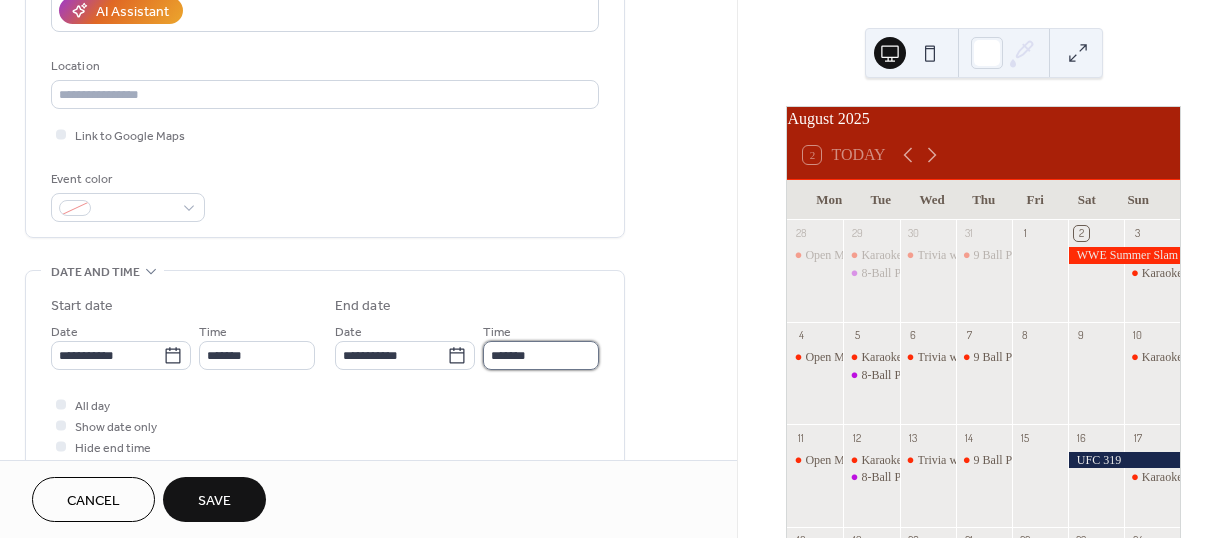click on "*******" at bounding box center [541, 355] 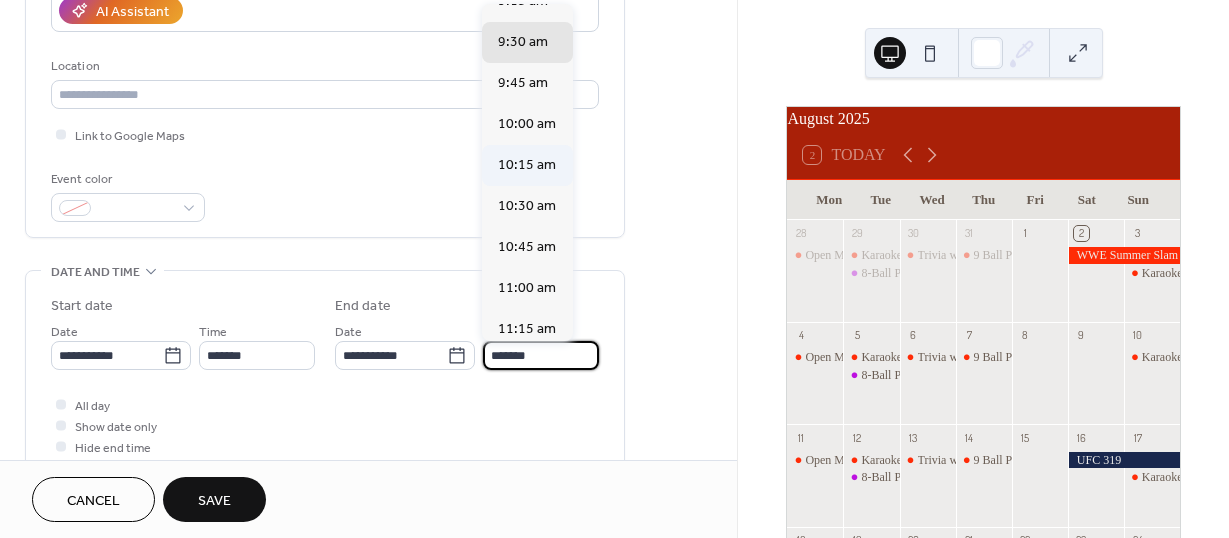 scroll, scrollTop: 106, scrollLeft: 0, axis: vertical 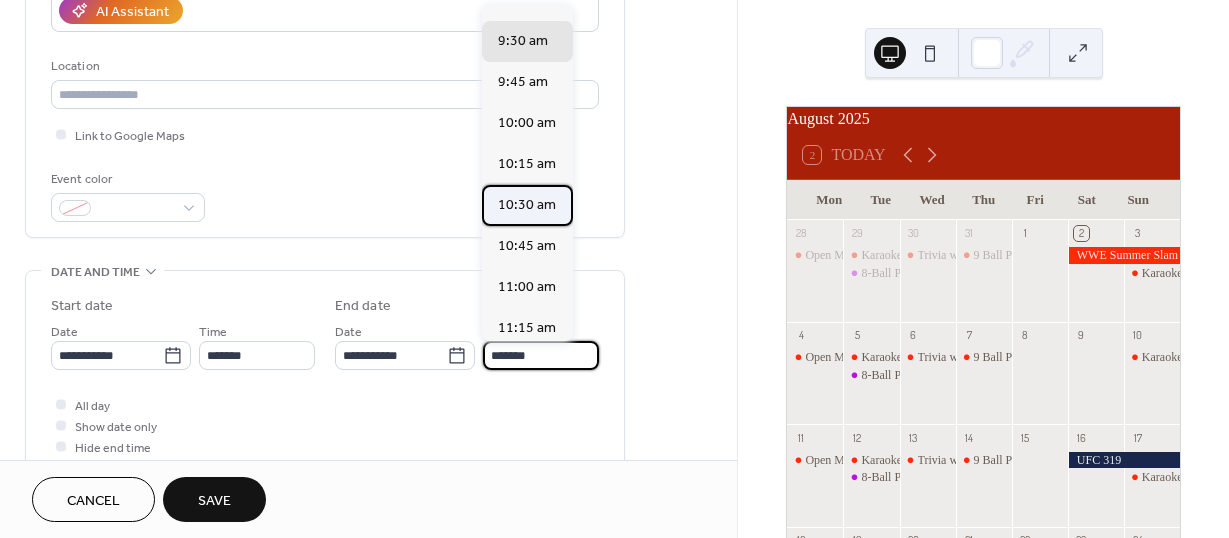 click on "10:30 am" at bounding box center (527, 205) 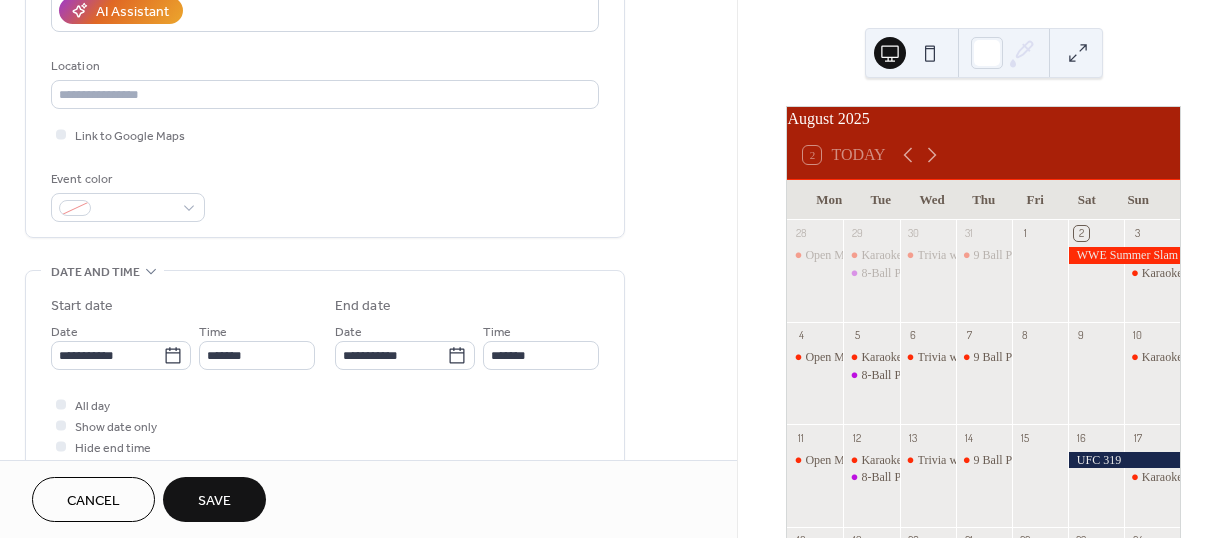 type on "********" 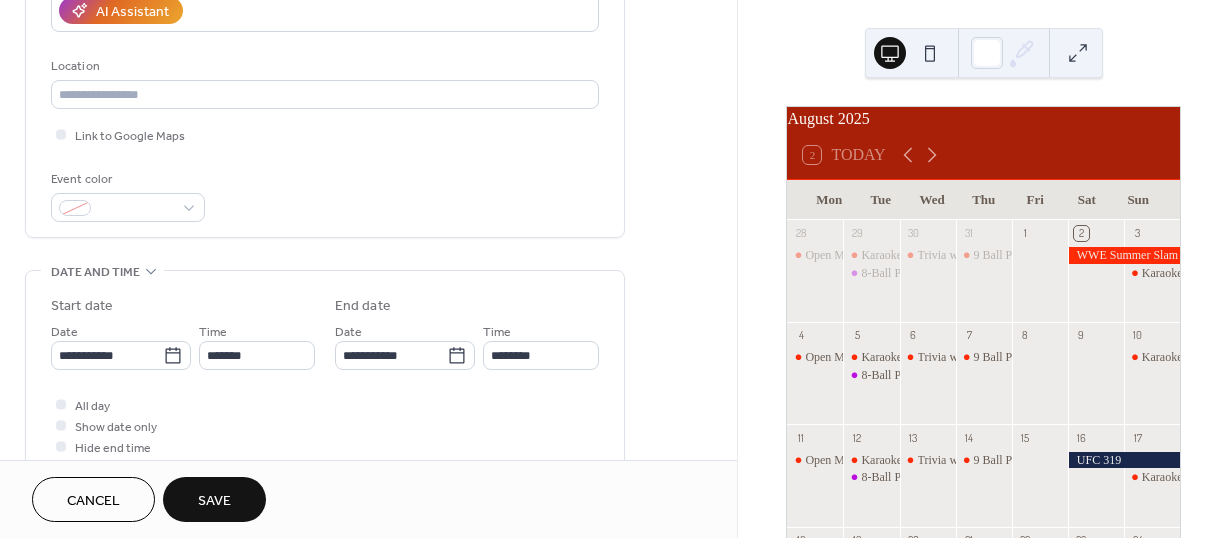 scroll, scrollTop: 231, scrollLeft: 0, axis: vertical 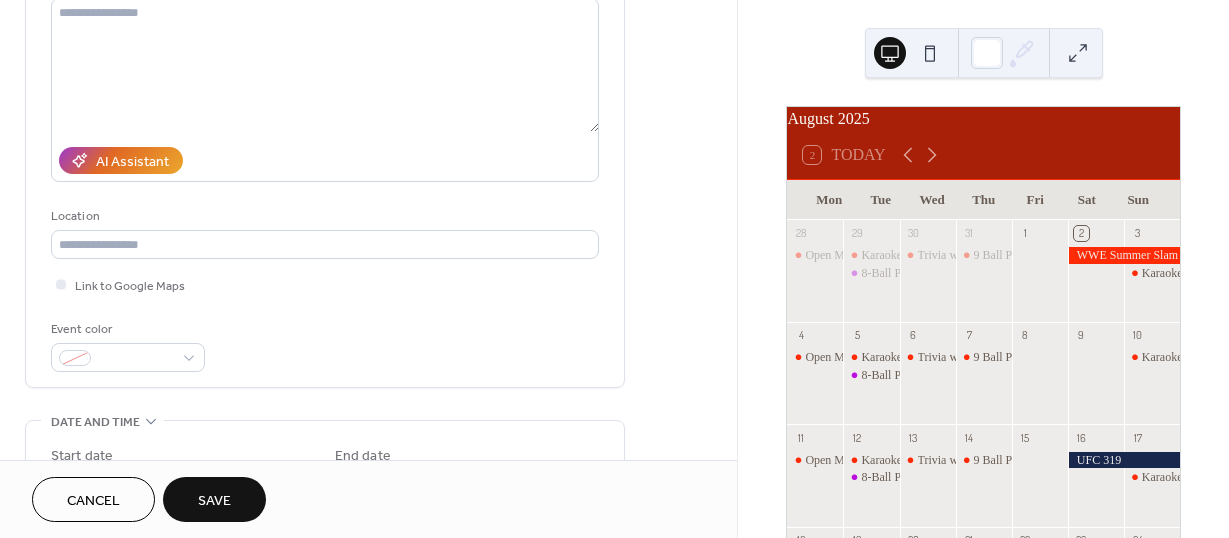 click on "Save" at bounding box center (214, 501) 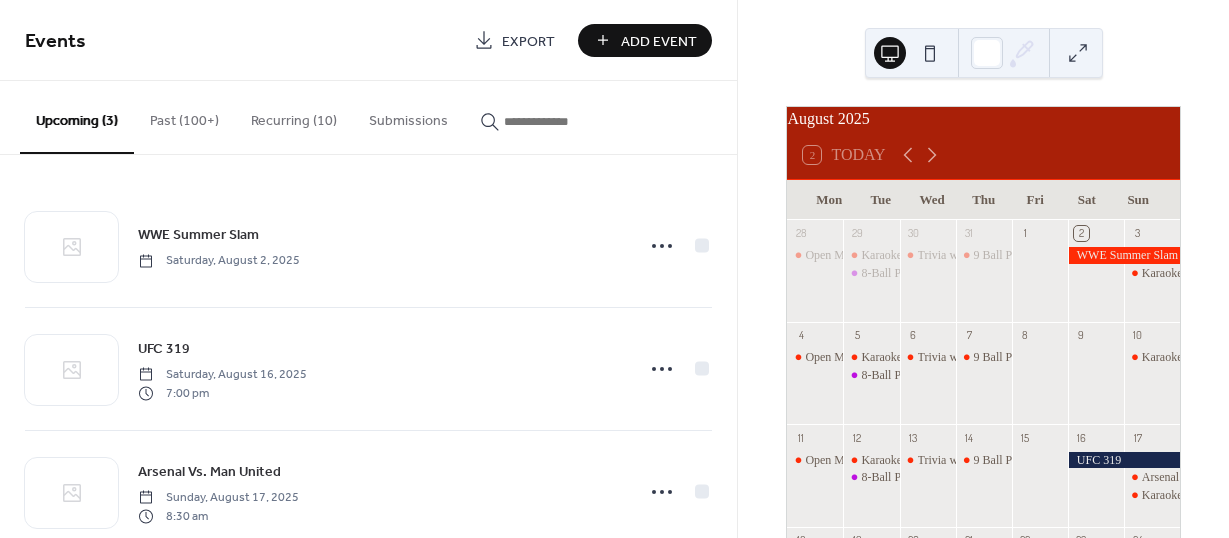 click on "Add Event" at bounding box center (659, 41) 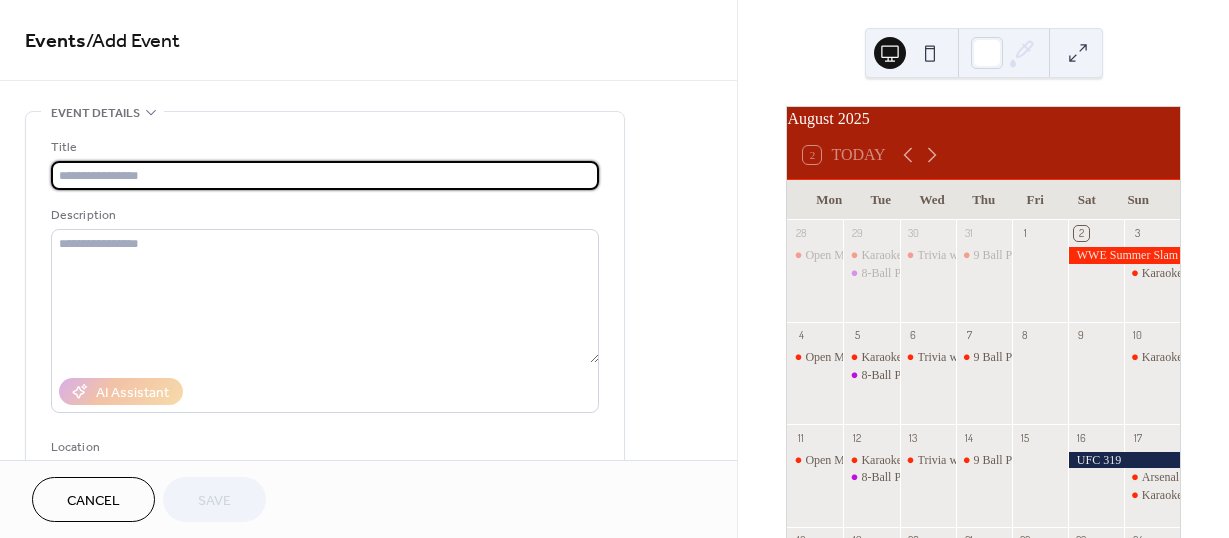 click at bounding box center (325, 175) 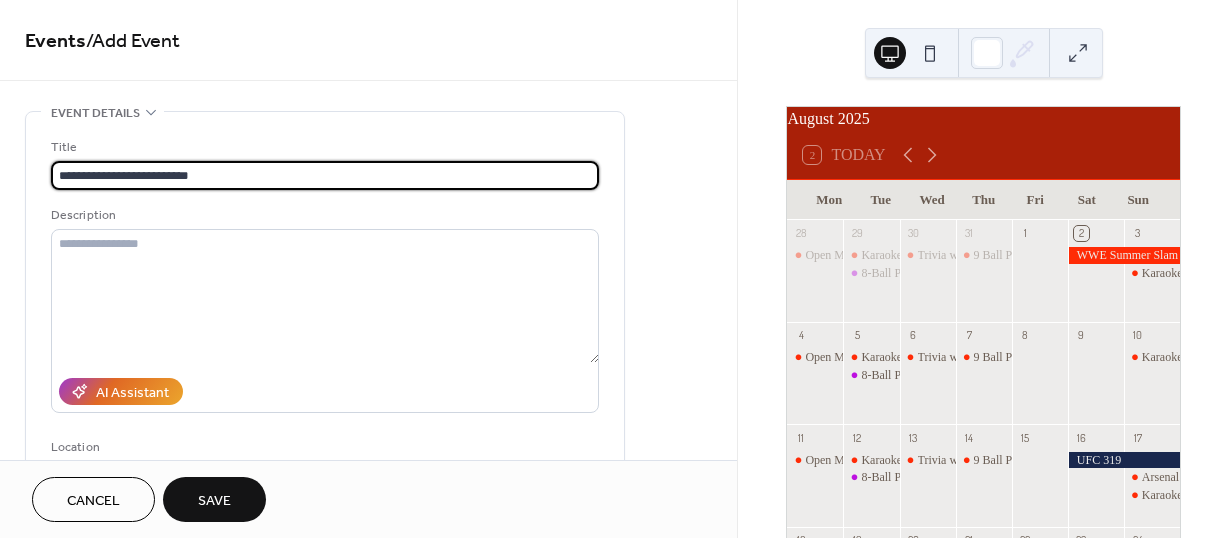 scroll, scrollTop: 6, scrollLeft: 0, axis: vertical 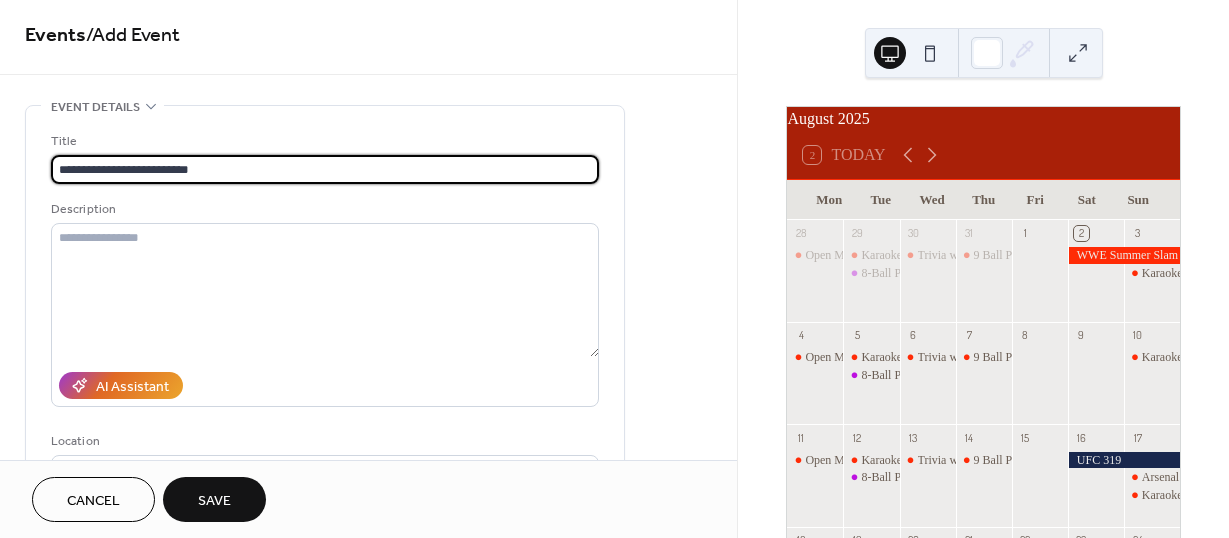 click on "**********" at bounding box center (325, 169) 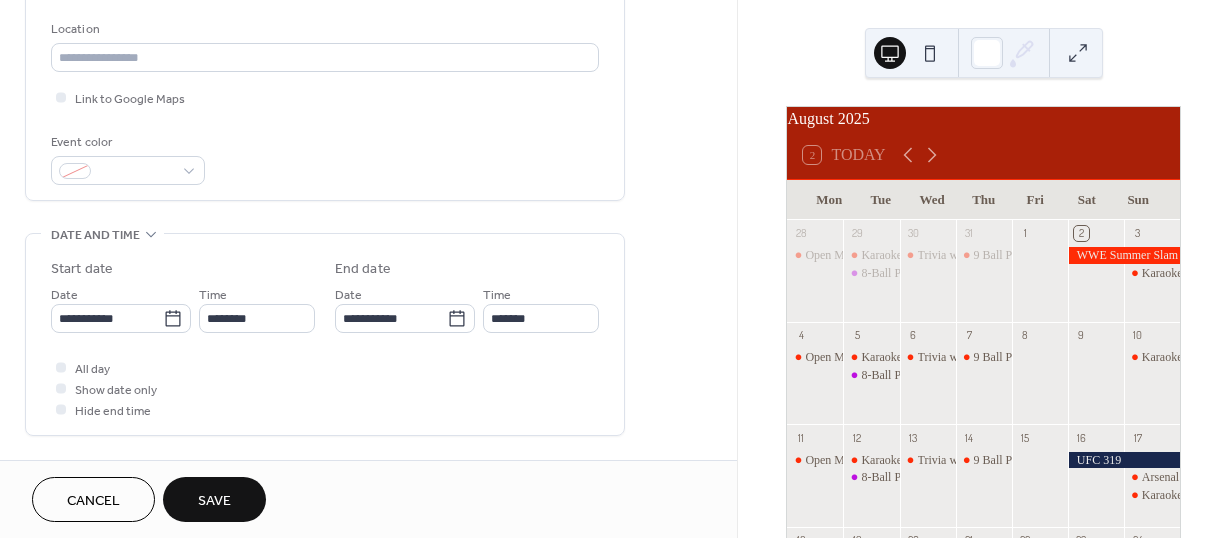 scroll, scrollTop: 419, scrollLeft: 0, axis: vertical 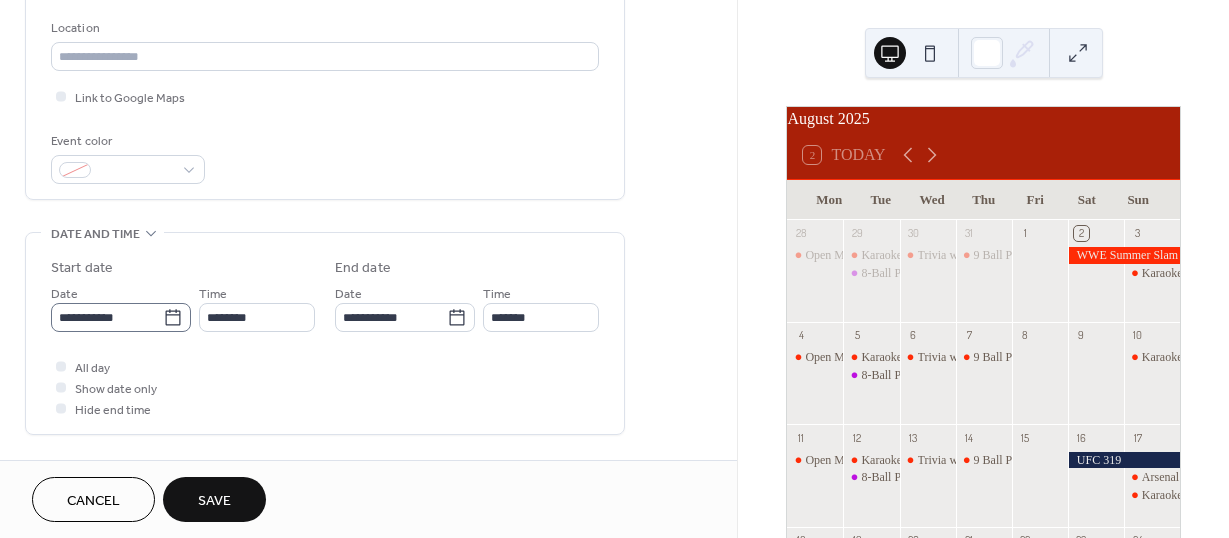 type on "**********" 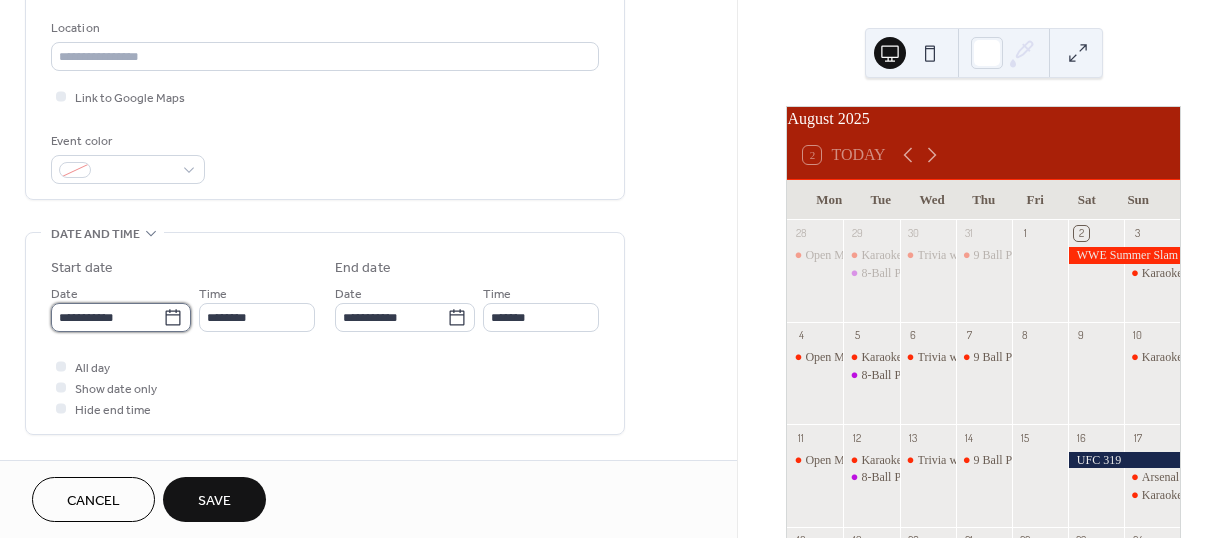 click on "**********" at bounding box center (107, 317) 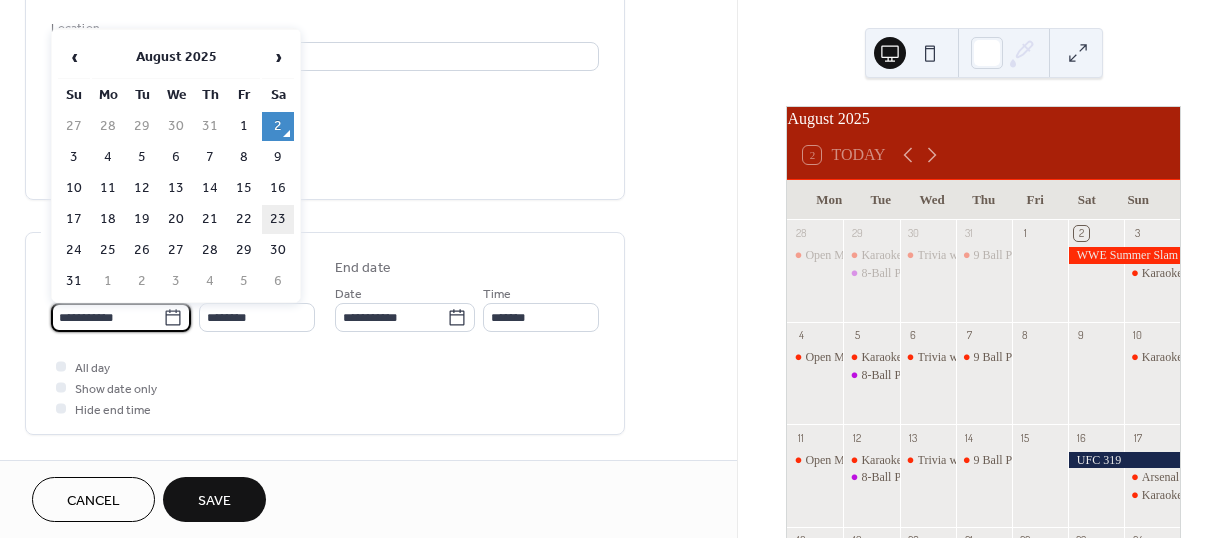 click on "23" at bounding box center [278, 219] 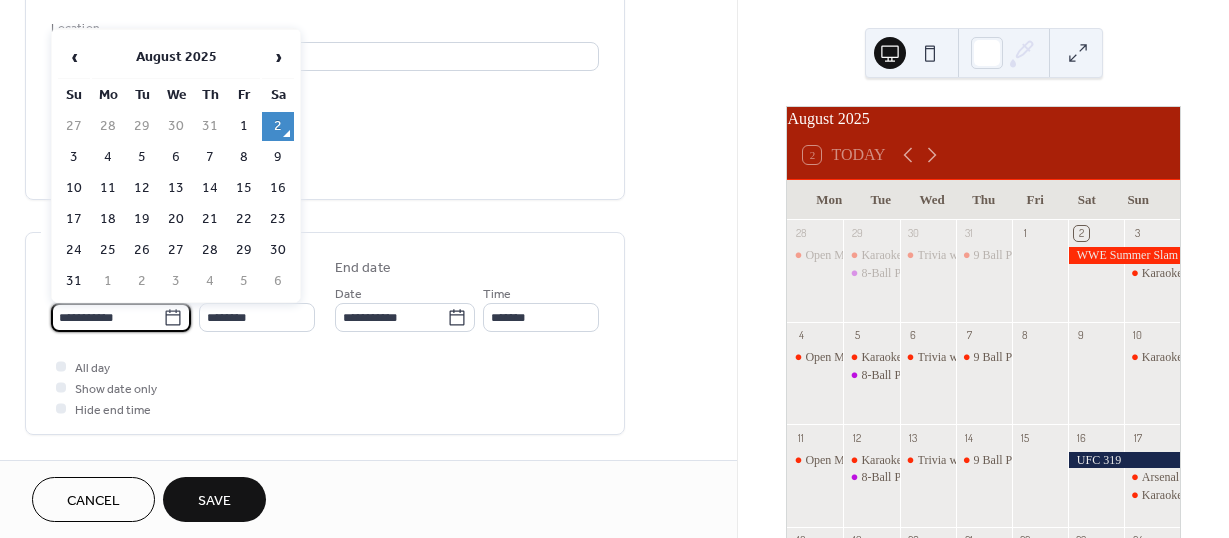 type on "**********" 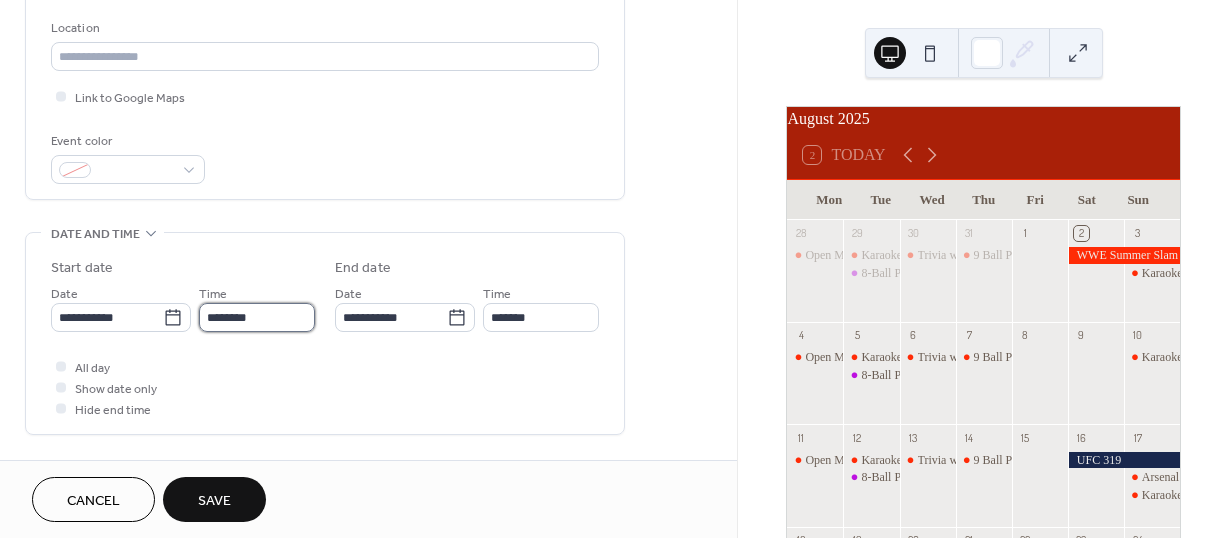 click on "********" at bounding box center [257, 317] 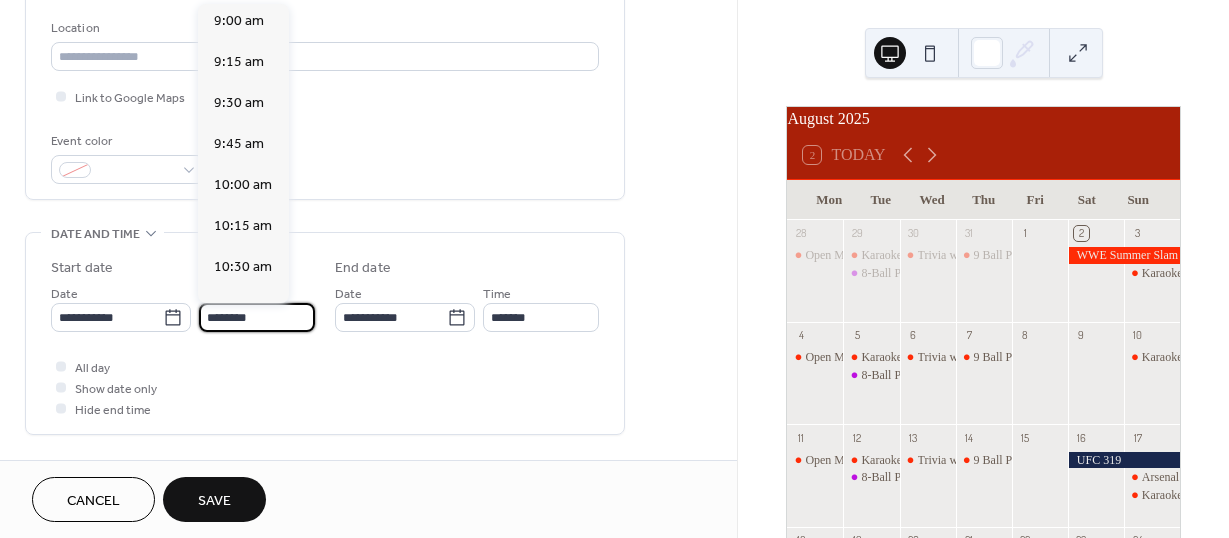 scroll, scrollTop: 1473, scrollLeft: 0, axis: vertical 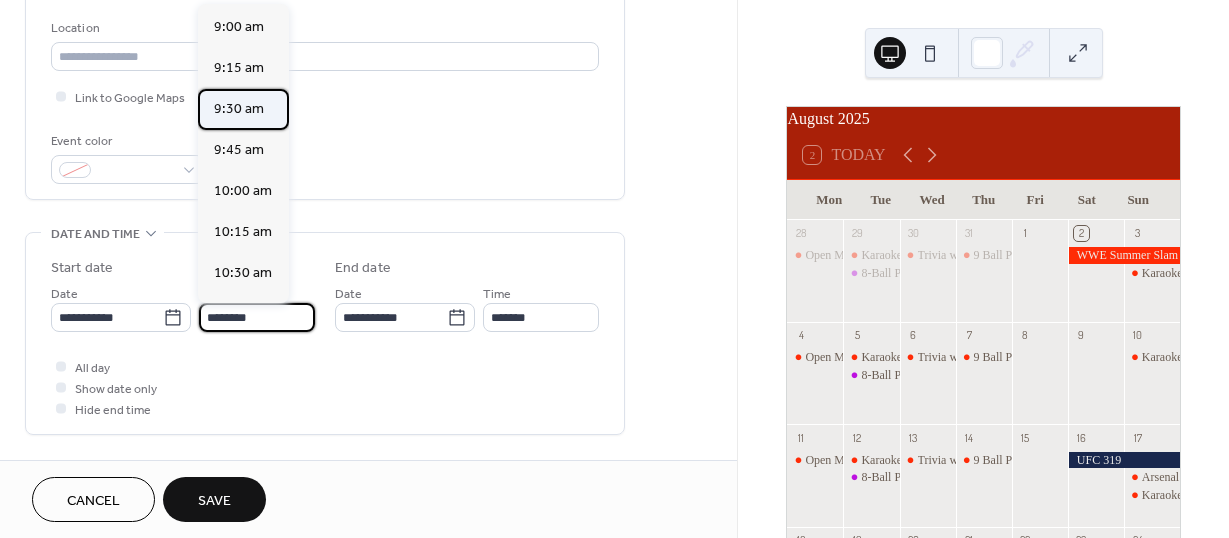 click on "9:30 am" at bounding box center [239, 109] 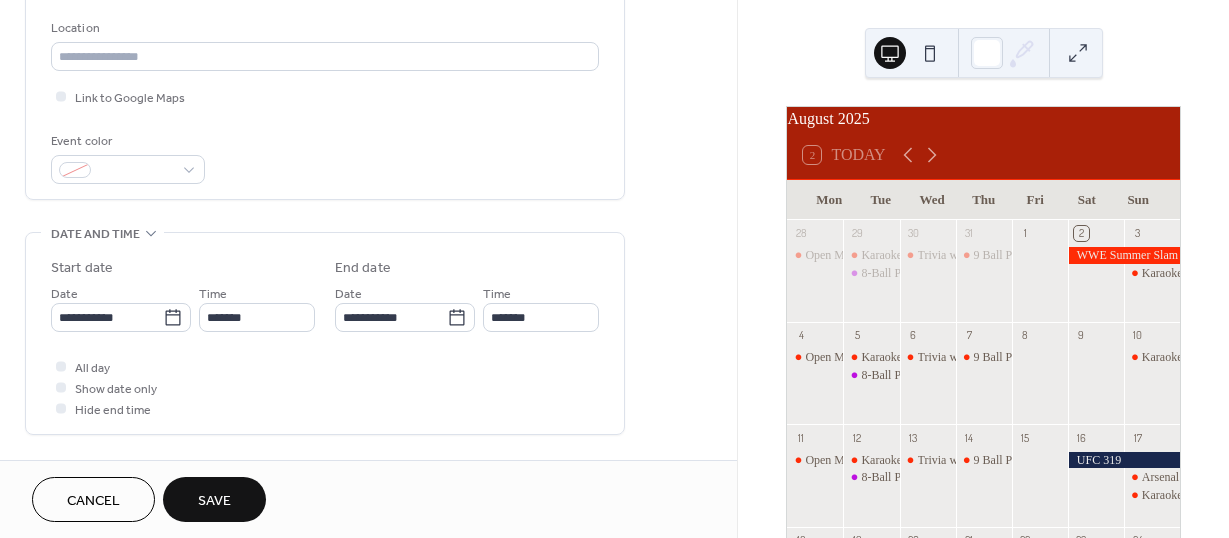 type on "*******" 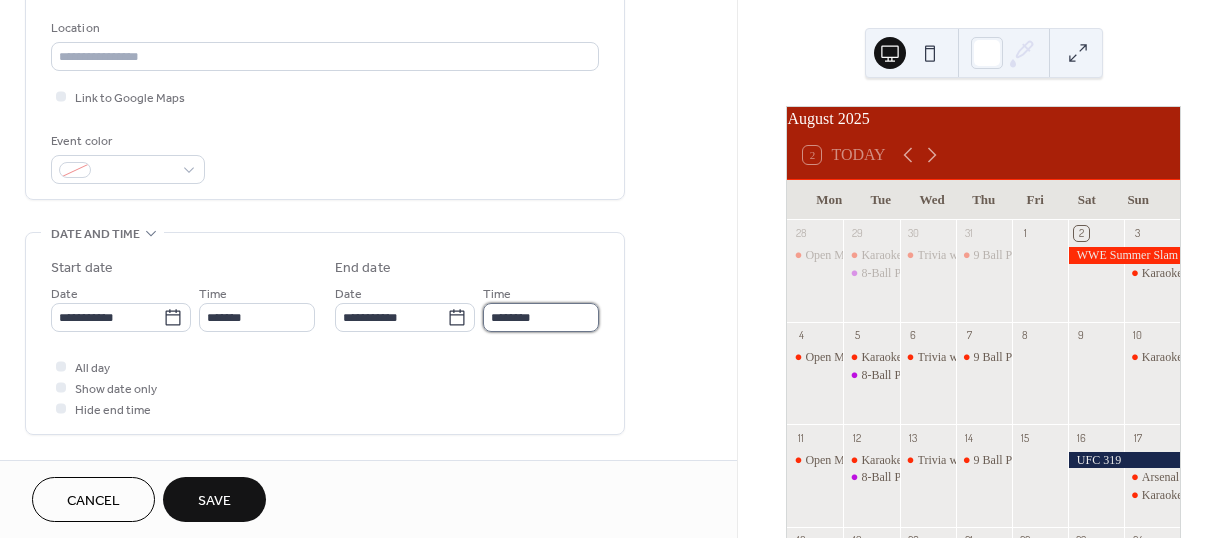 click on "********" at bounding box center [541, 317] 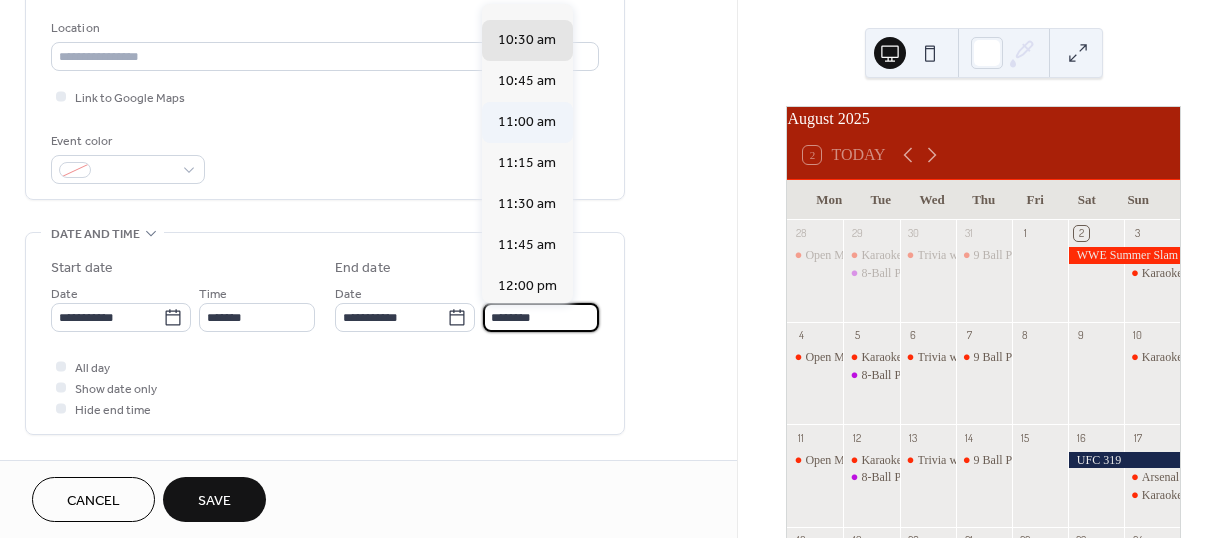 scroll, scrollTop: 128, scrollLeft: 0, axis: vertical 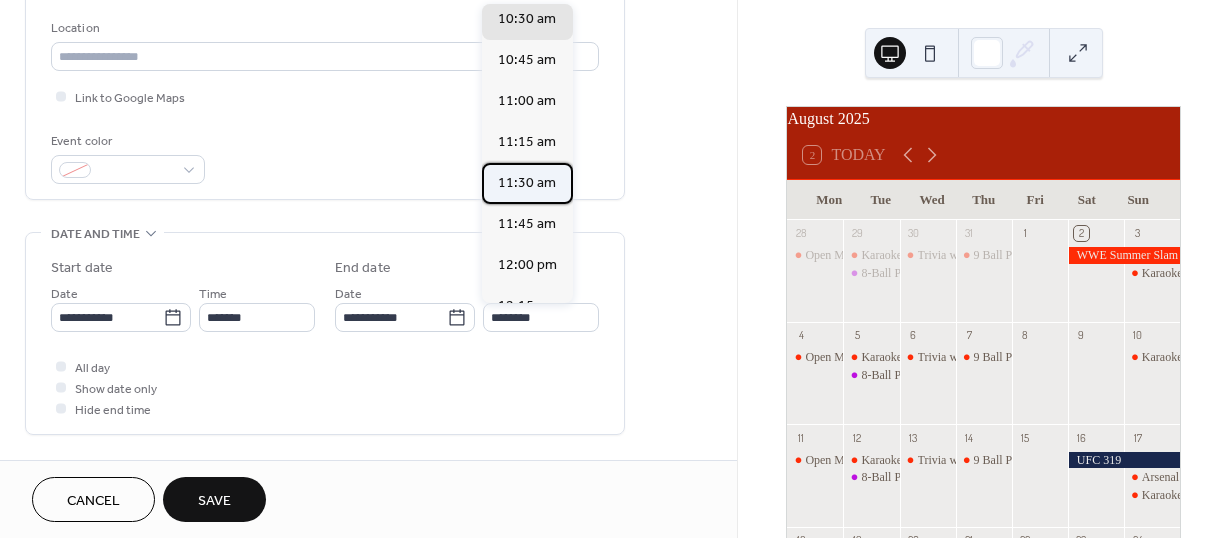 click on "11:30 am" at bounding box center [527, 183] 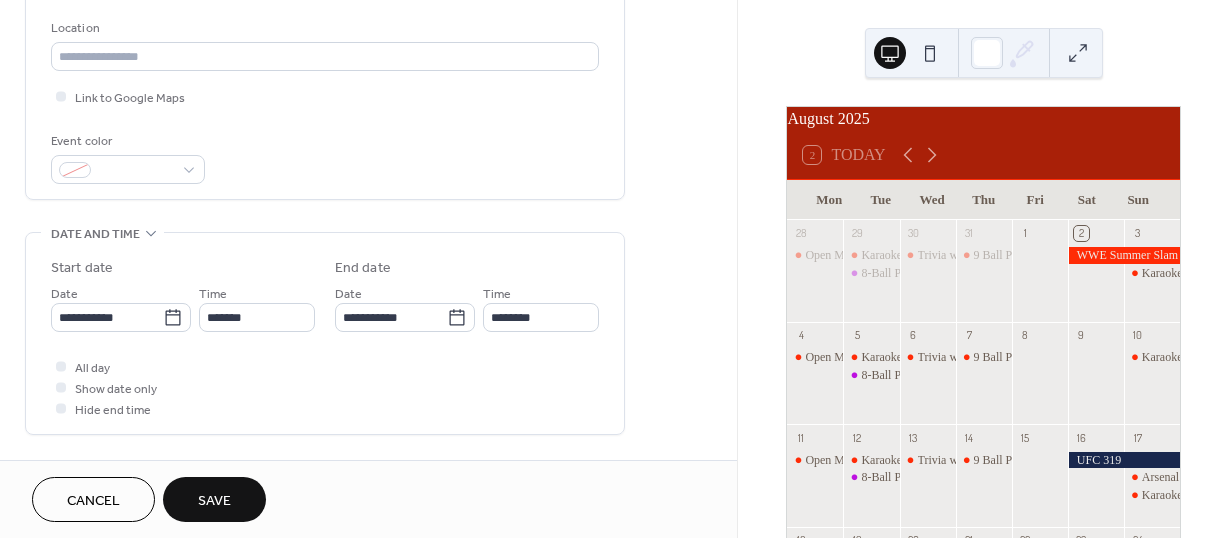 type on "********" 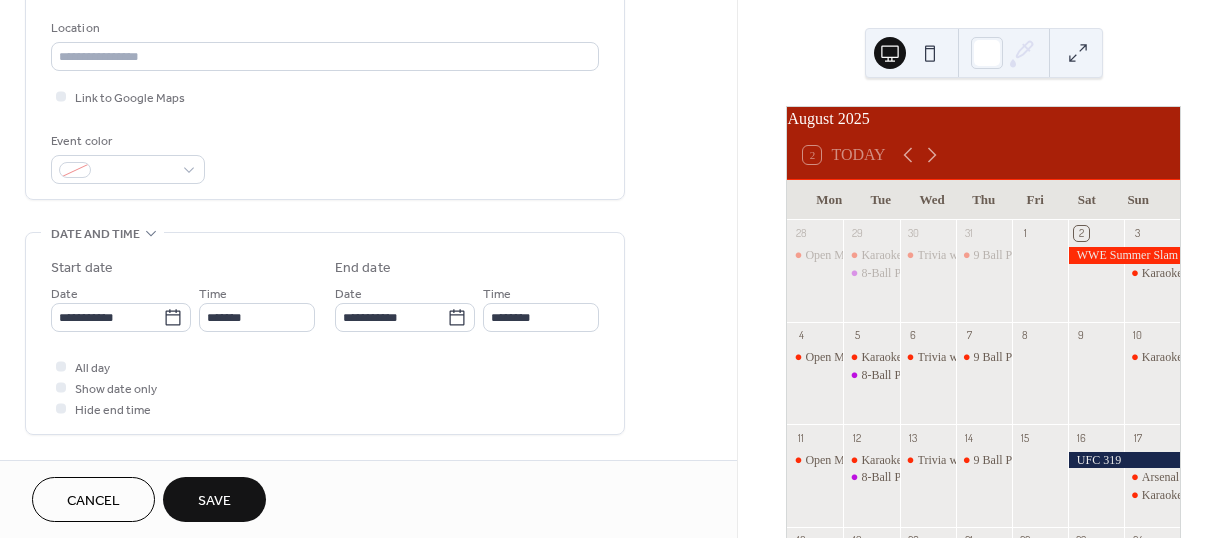 click on "Cancel Save" at bounding box center [368, 499] 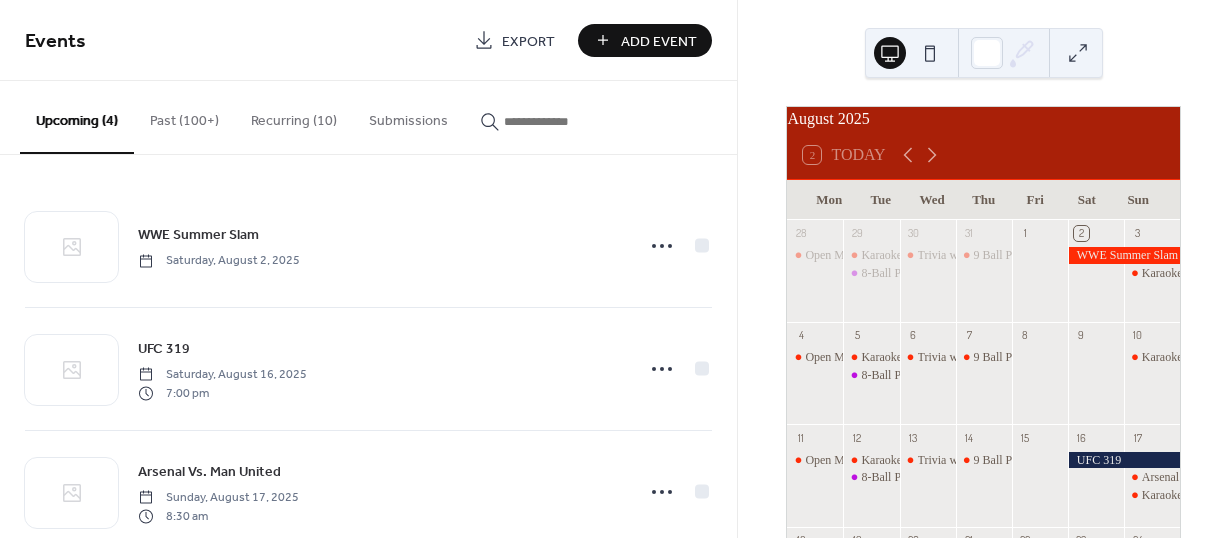 click on "Add Event" at bounding box center (659, 41) 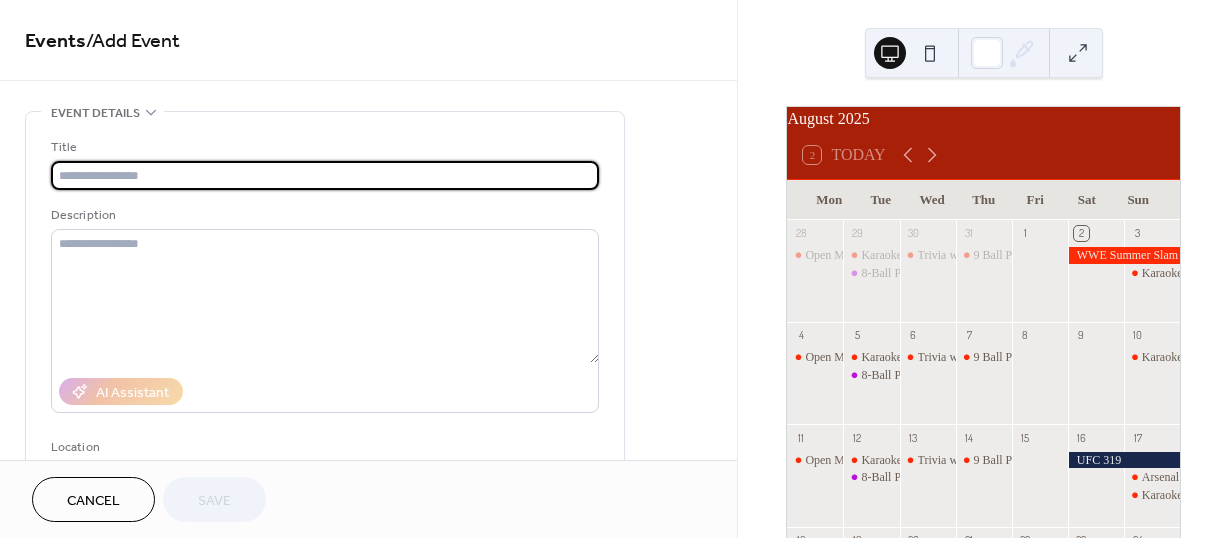 click at bounding box center (325, 175) 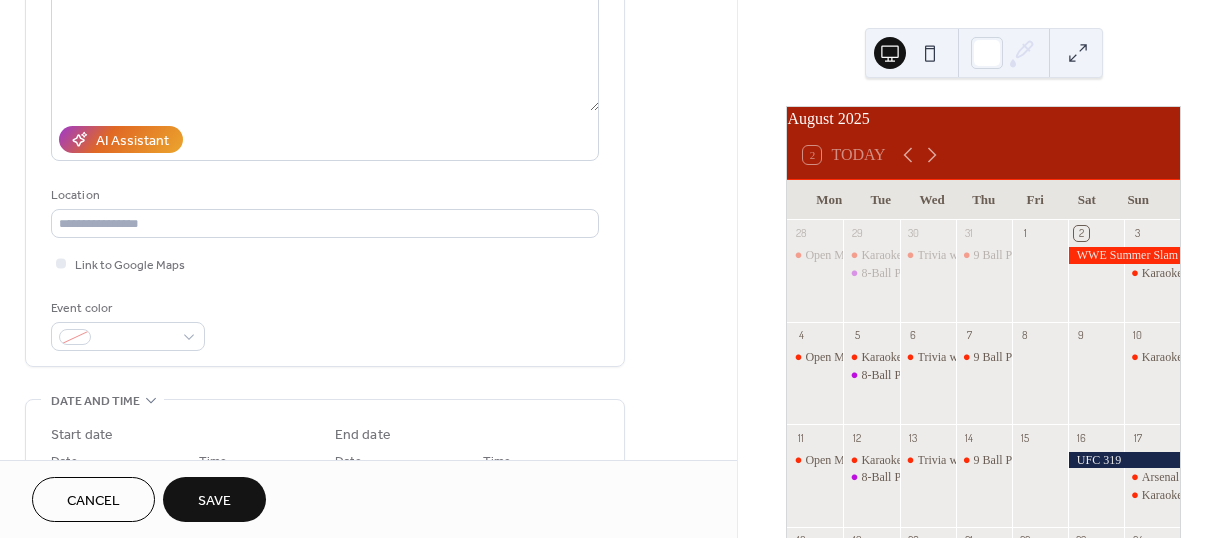 scroll, scrollTop: 451, scrollLeft: 0, axis: vertical 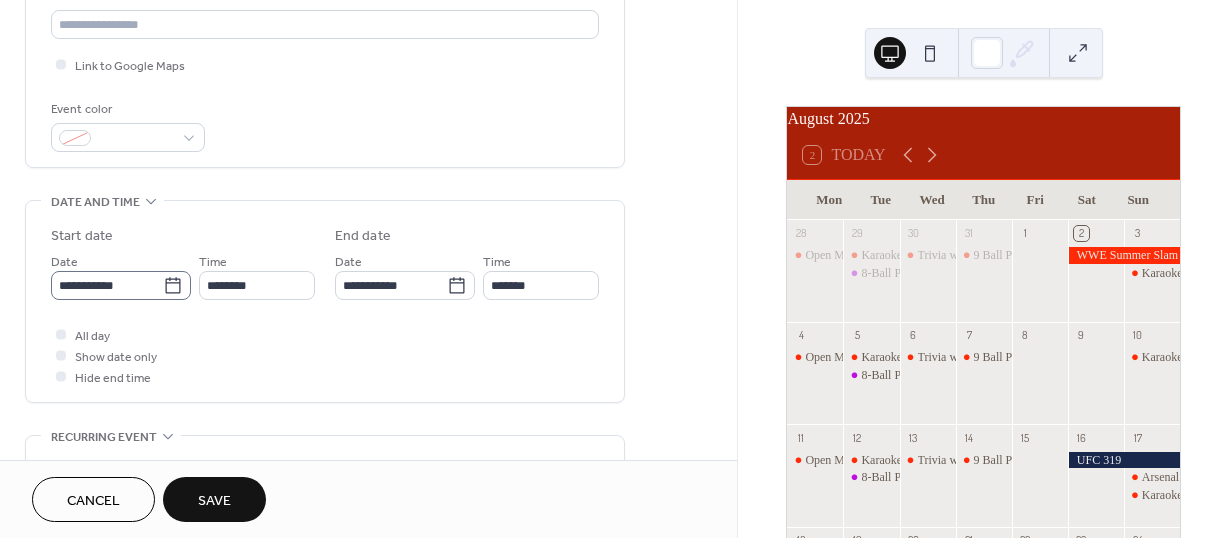 type on "**********" 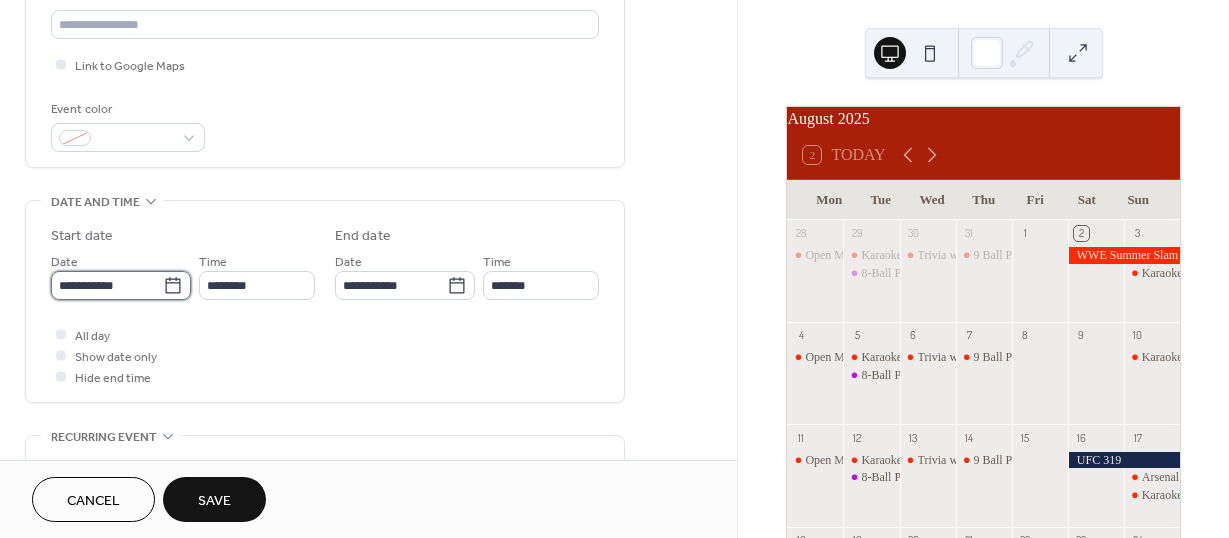 click on "**********" at bounding box center [107, 285] 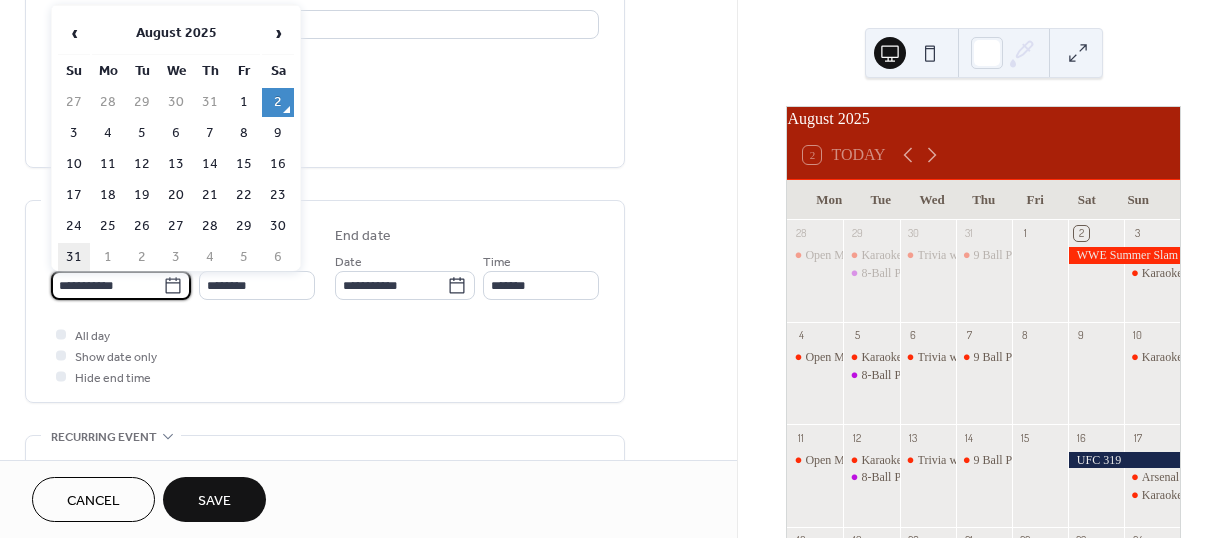 click on "31" at bounding box center (74, 257) 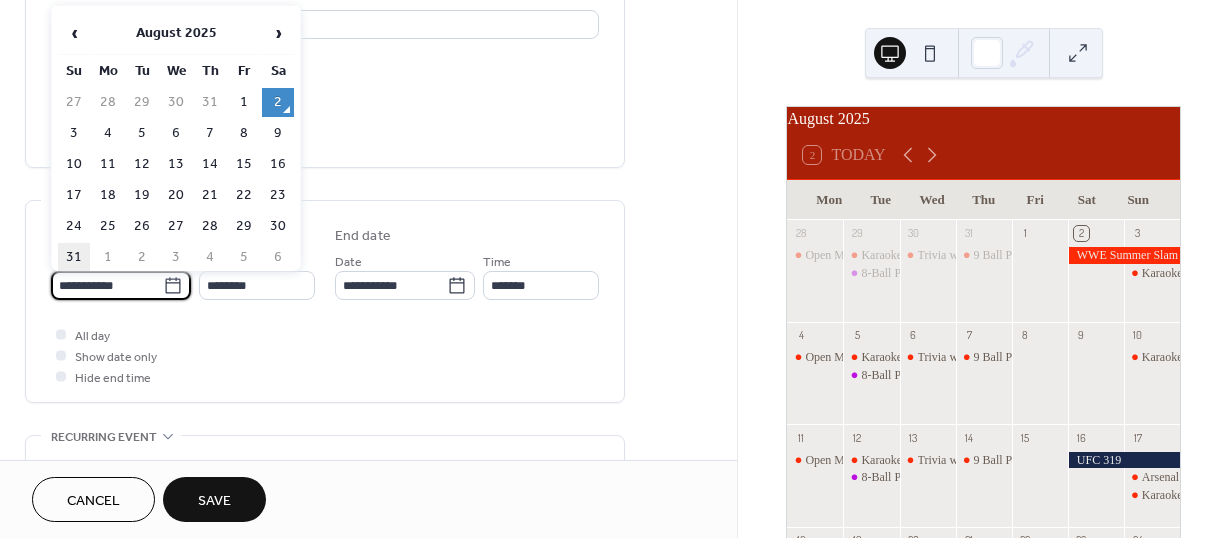 type on "**********" 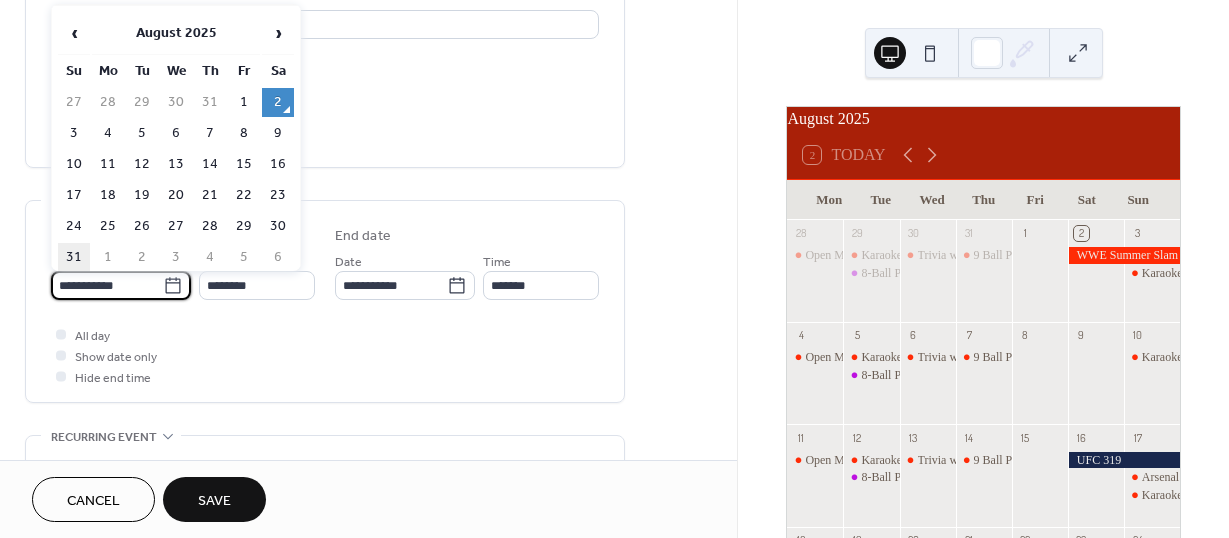 type on "**********" 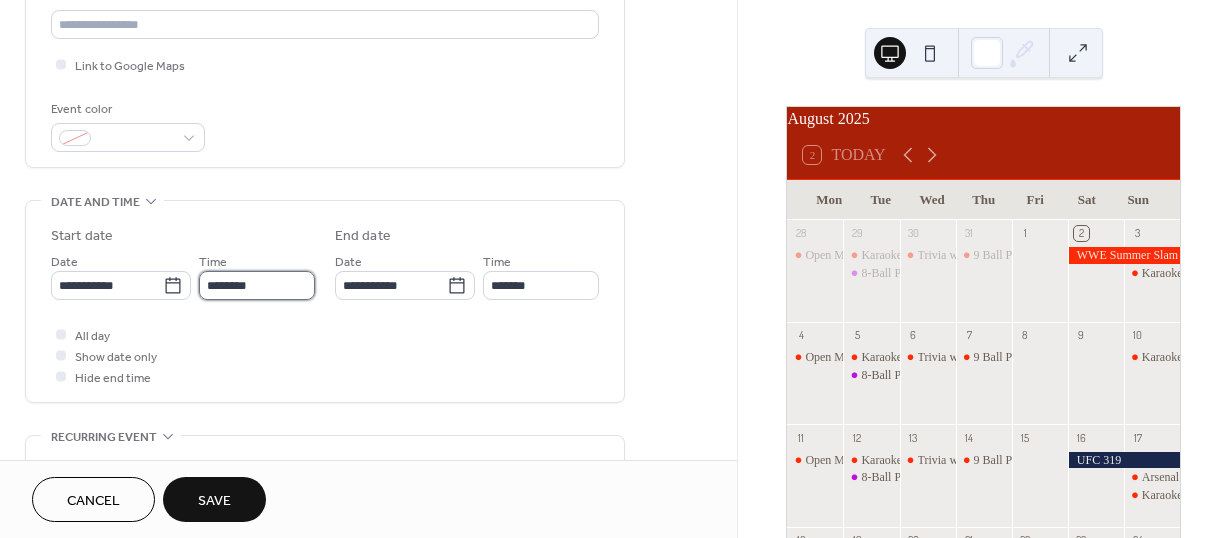 click on "********" at bounding box center [257, 285] 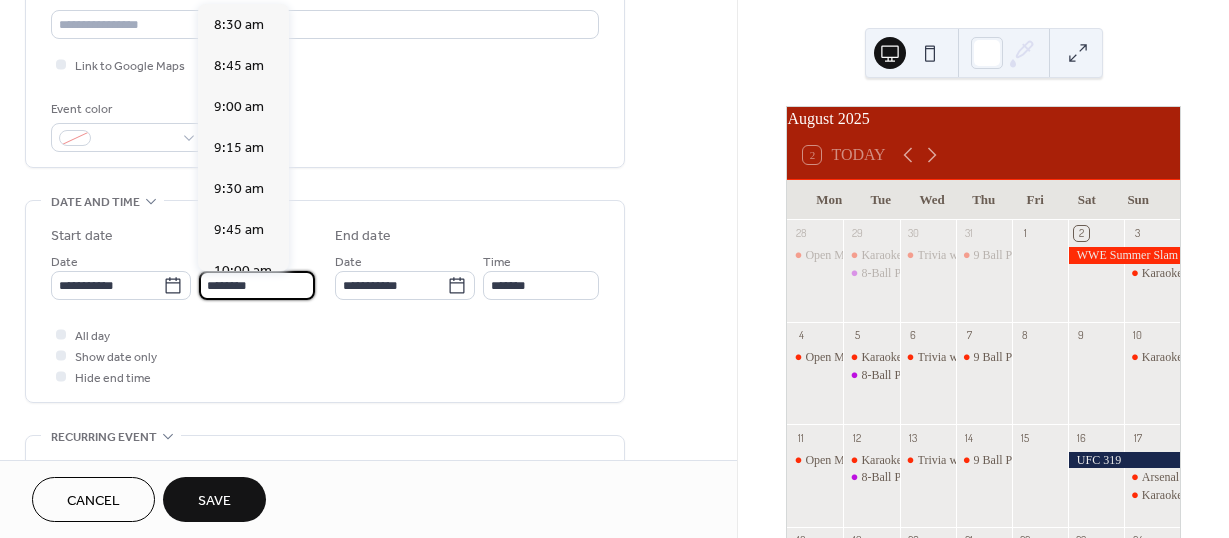 scroll, scrollTop: 1347, scrollLeft: 0, axis: vertical 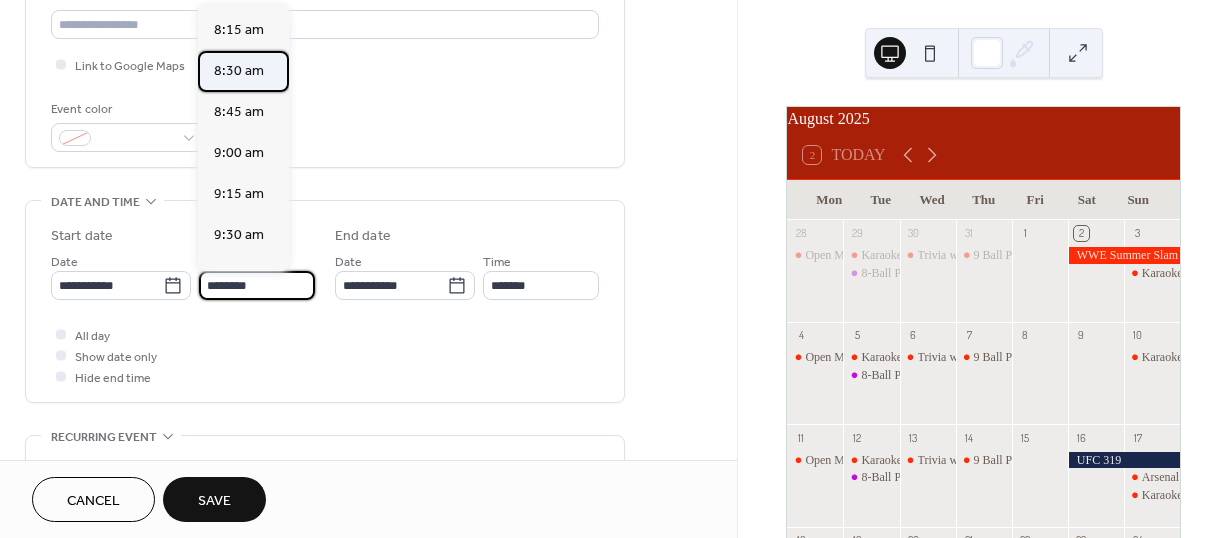 click on "8:30 am" at bounding box center [239, 71] 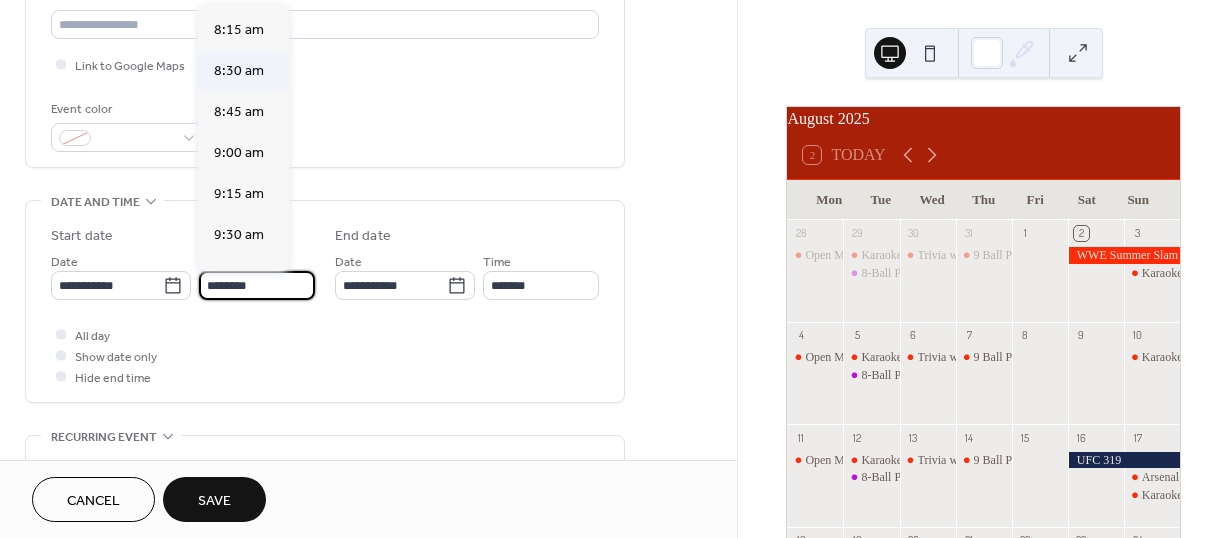 type on "*******" 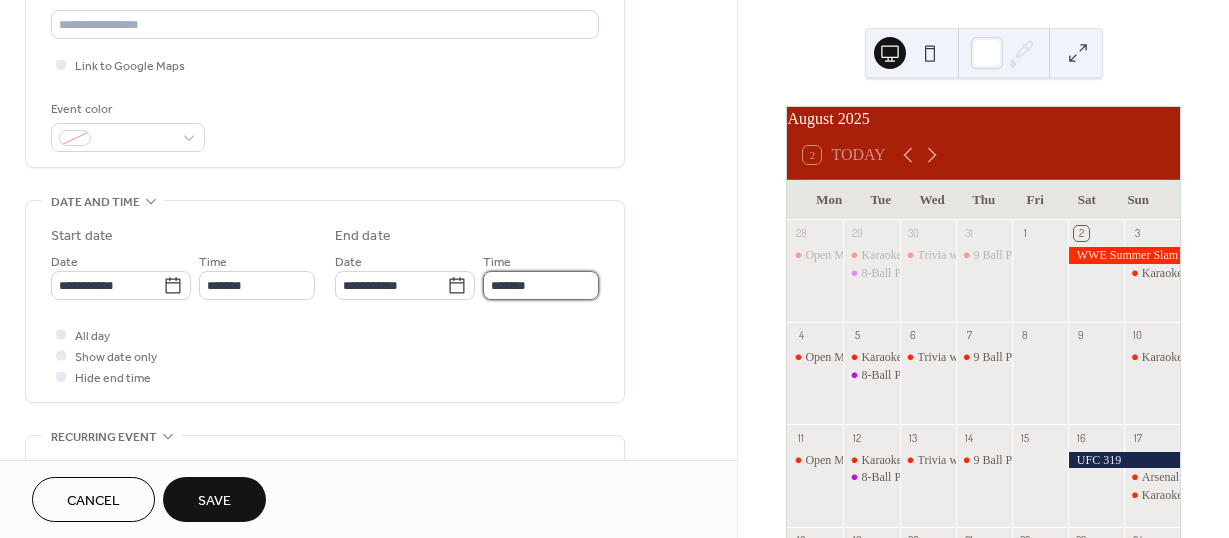click on "*******" at bounding box center (541, 285) 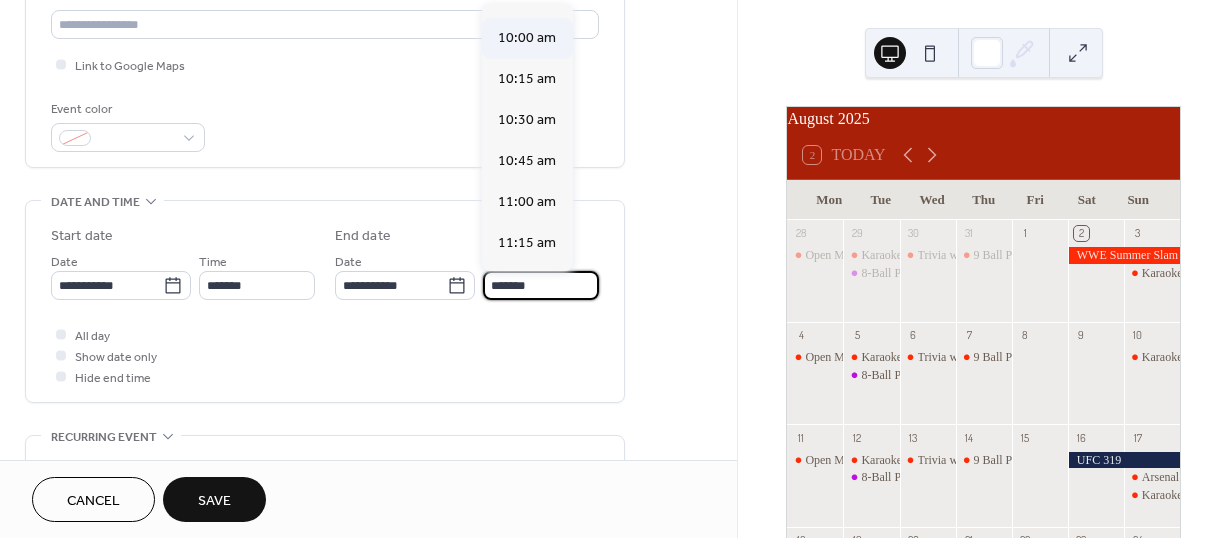 scroll, scrollTop: 192, scrollLeft: 0, axis: vertical 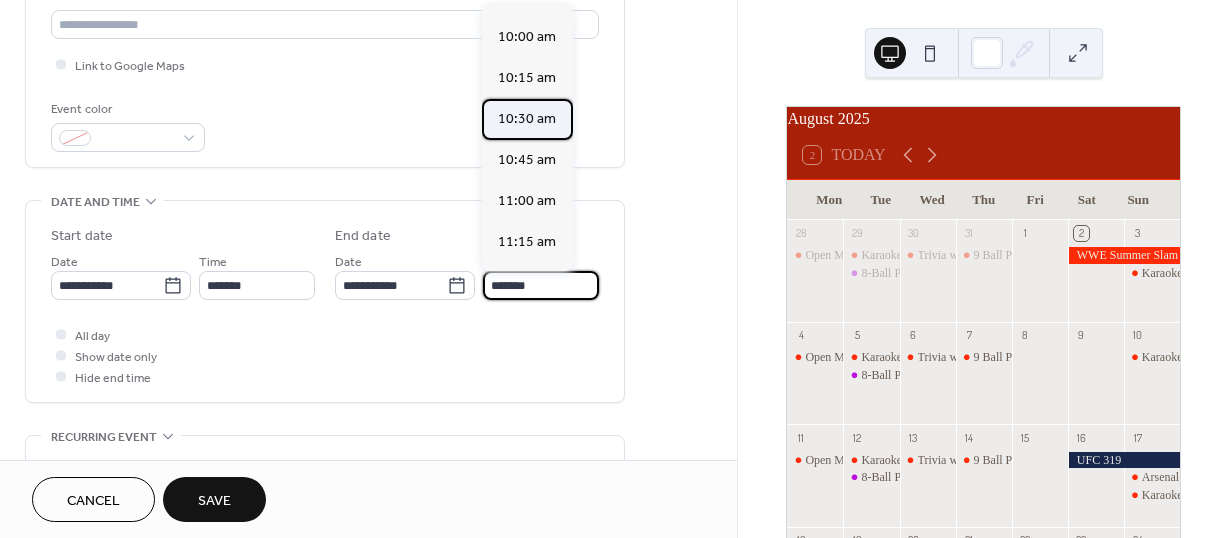 click on "10:30 am" at bounding box center (527, 119) 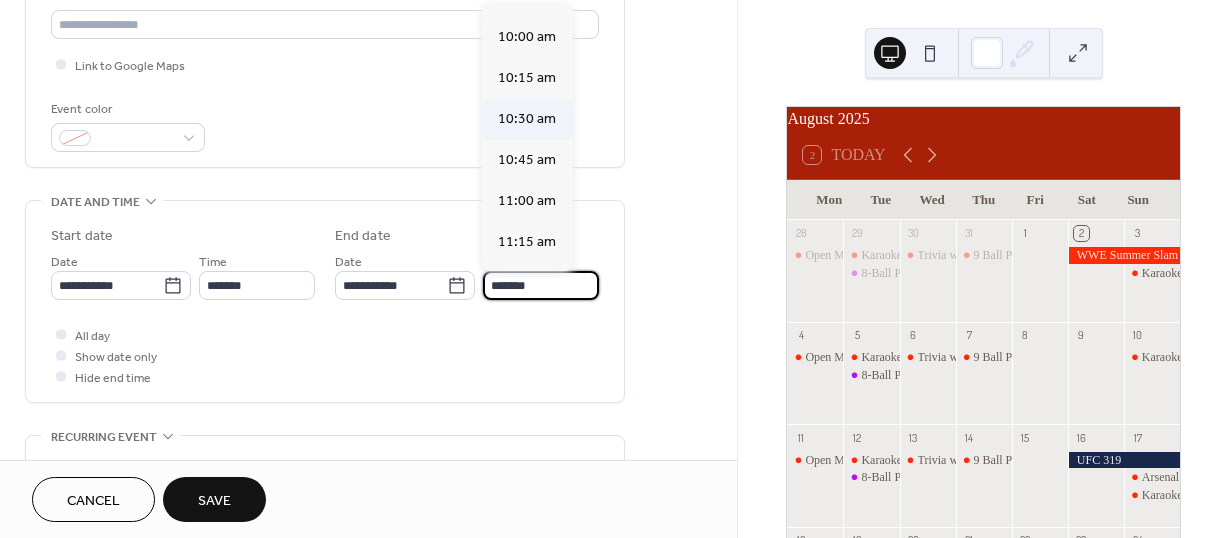 type on "********" 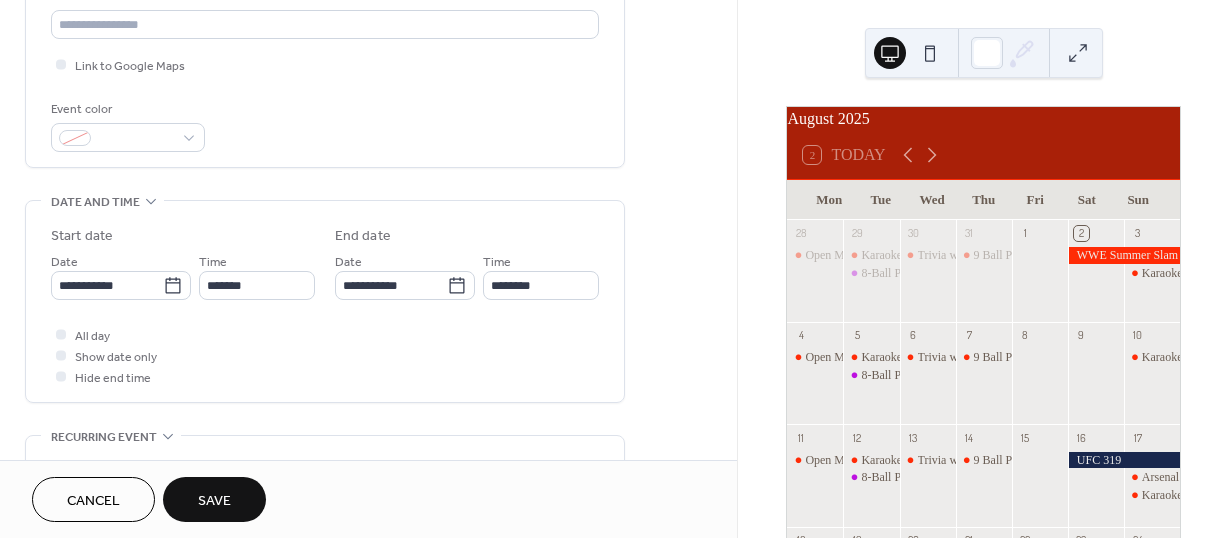 click on "Save" at bounding box center [214, 501] 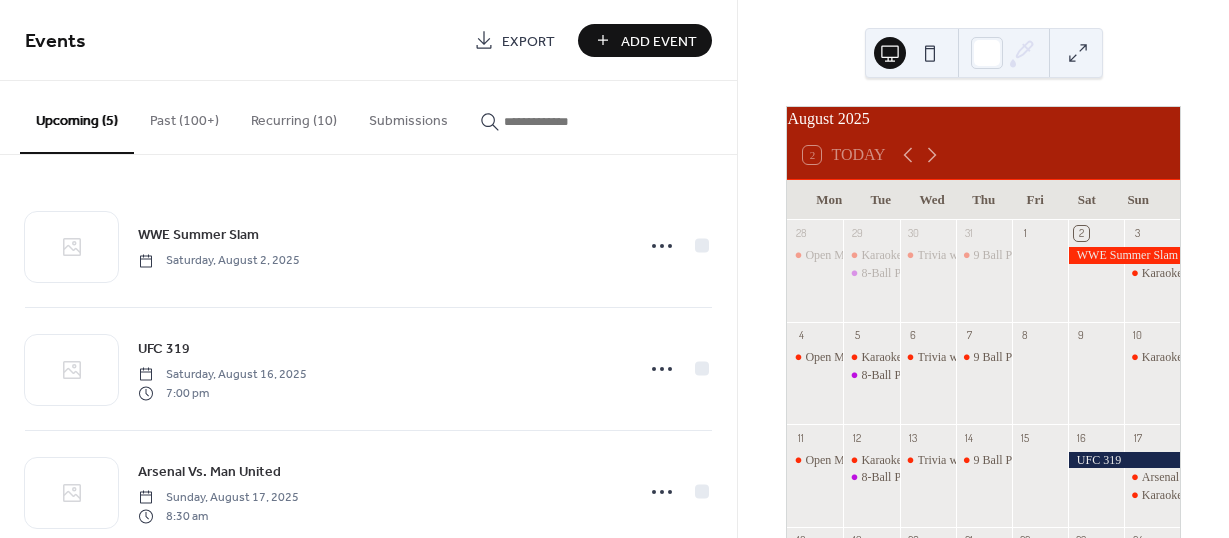 click on "Add Event" at bounding box center (659, 41) 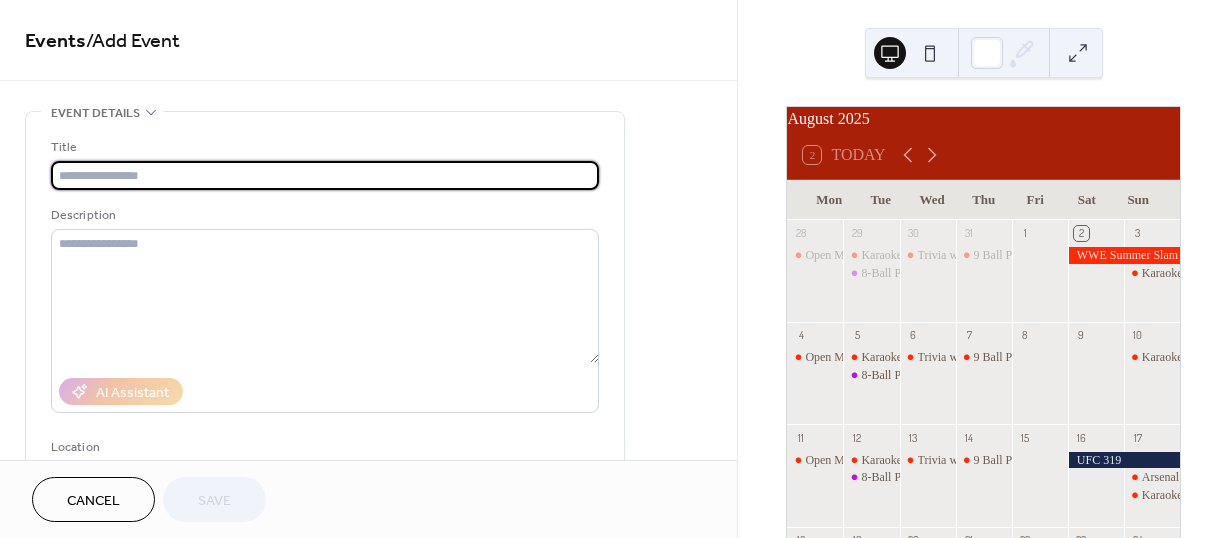 click at bounding box center [325, 175] 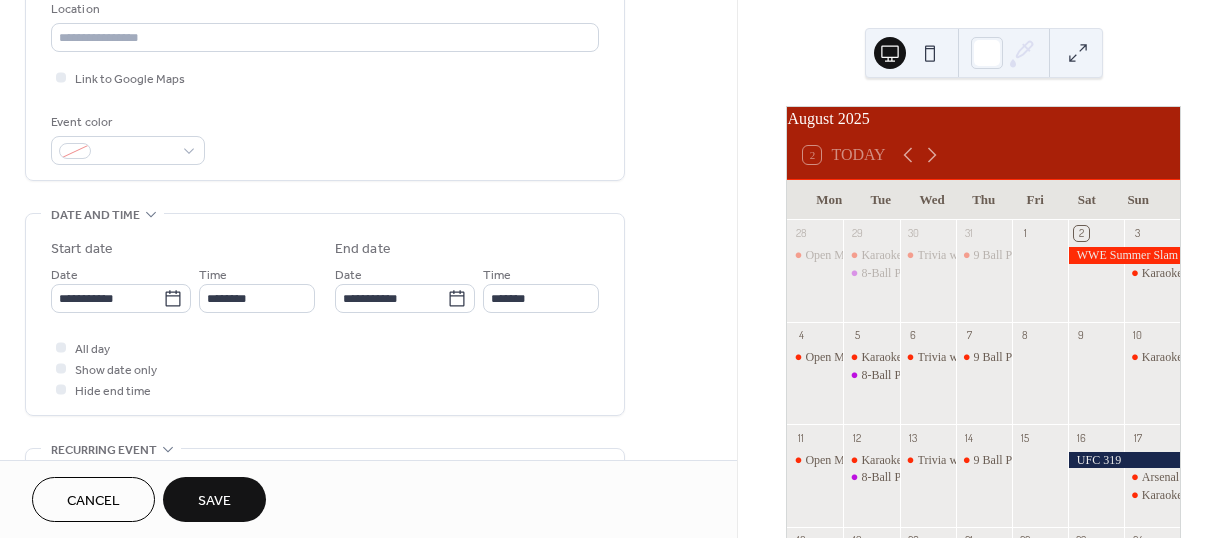 scroll, scrollTop: 439, scrollLeft: 0, axis: vertical 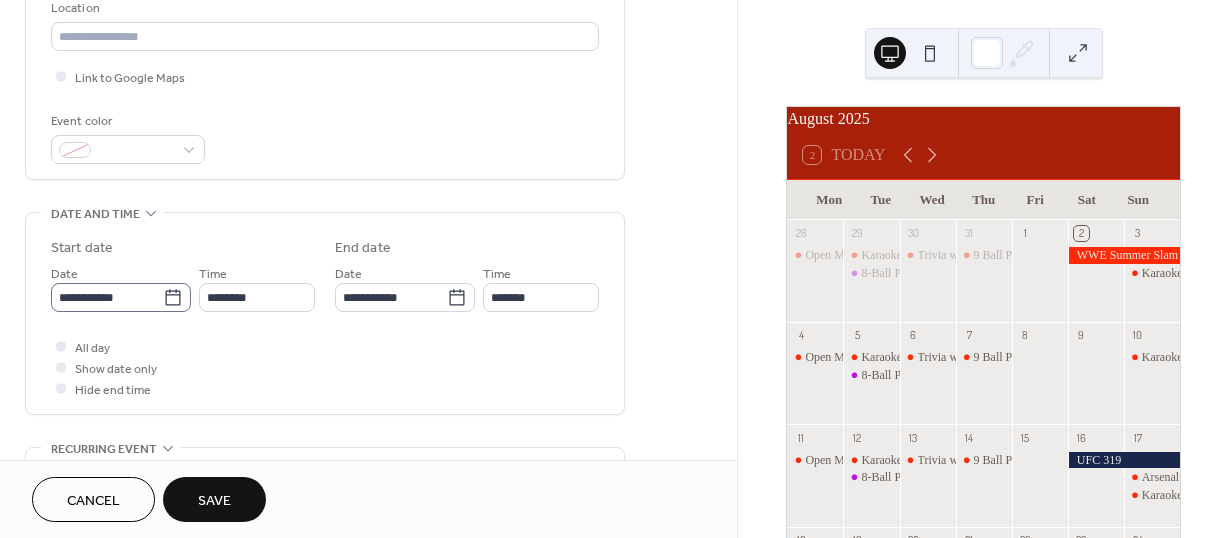 type on "**********" 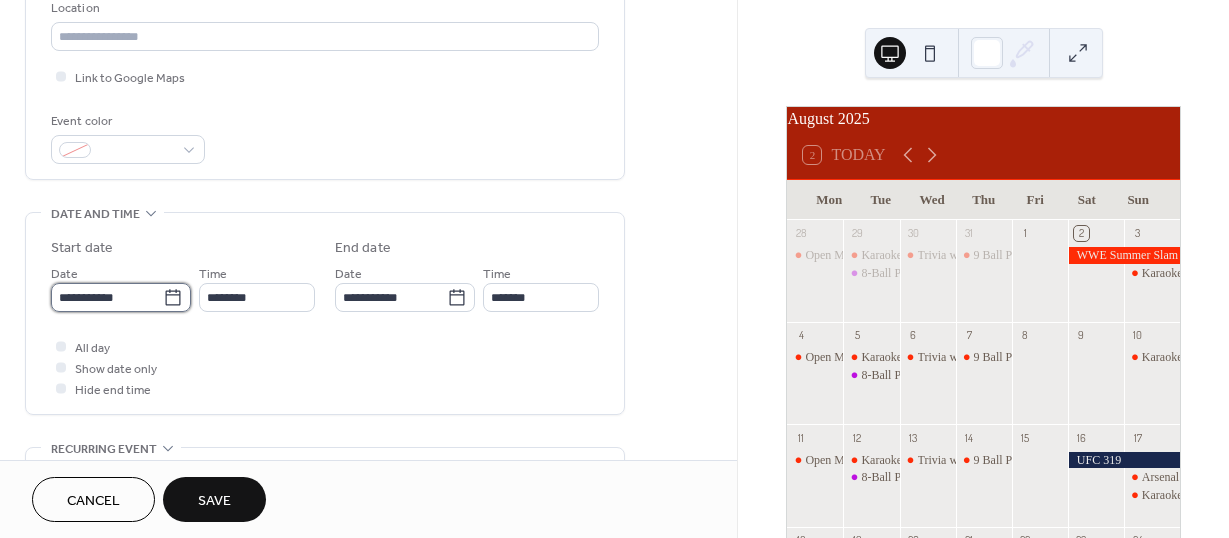 click on "**********" at bounding box center (107, 297) 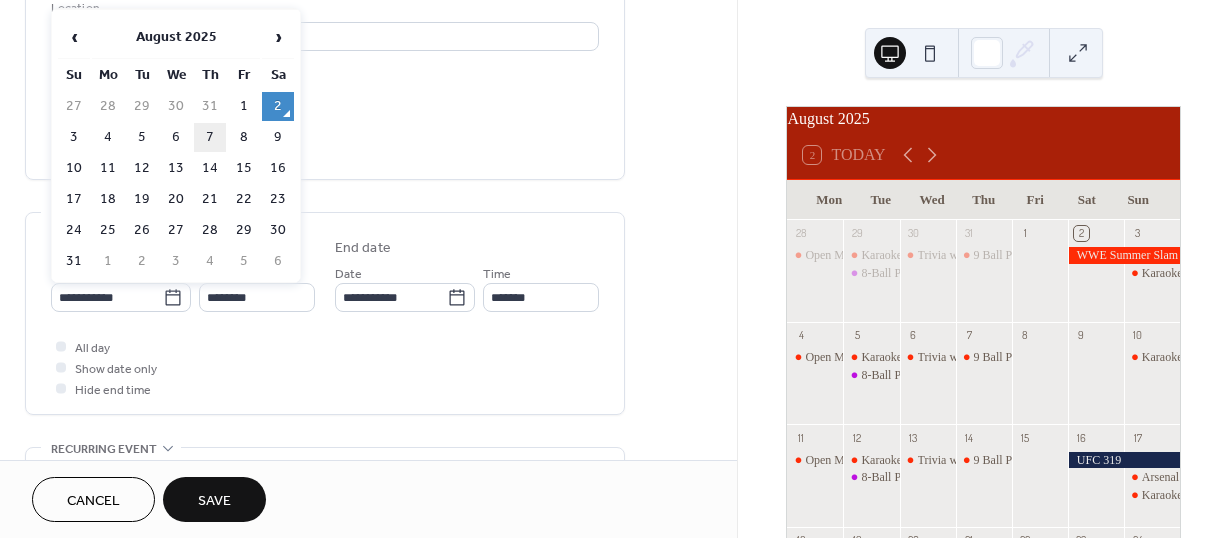 click on "7" at bounding box center [210, 137] 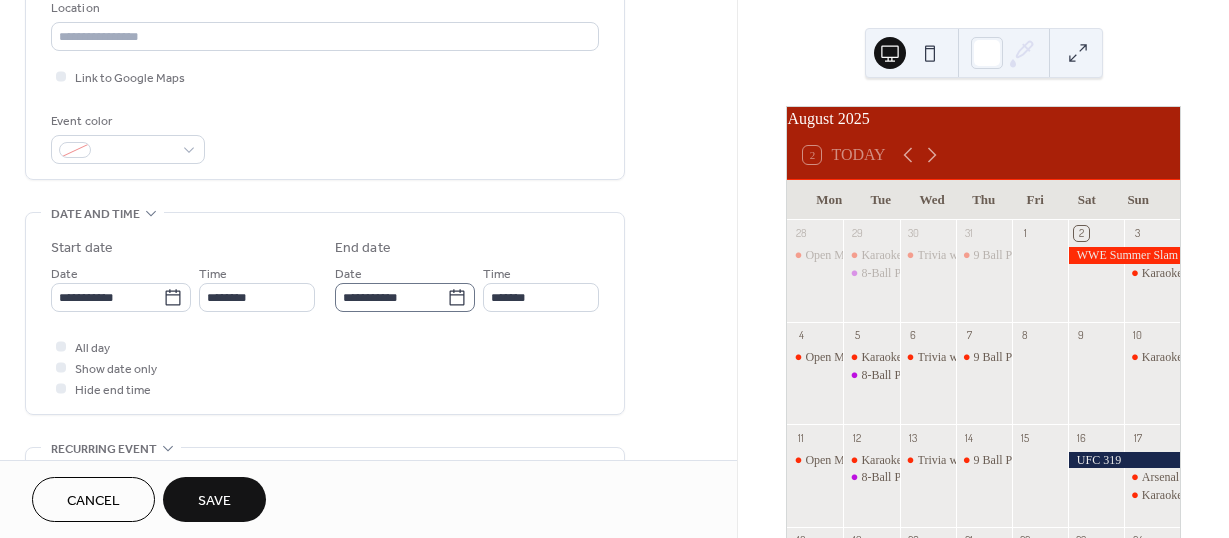click 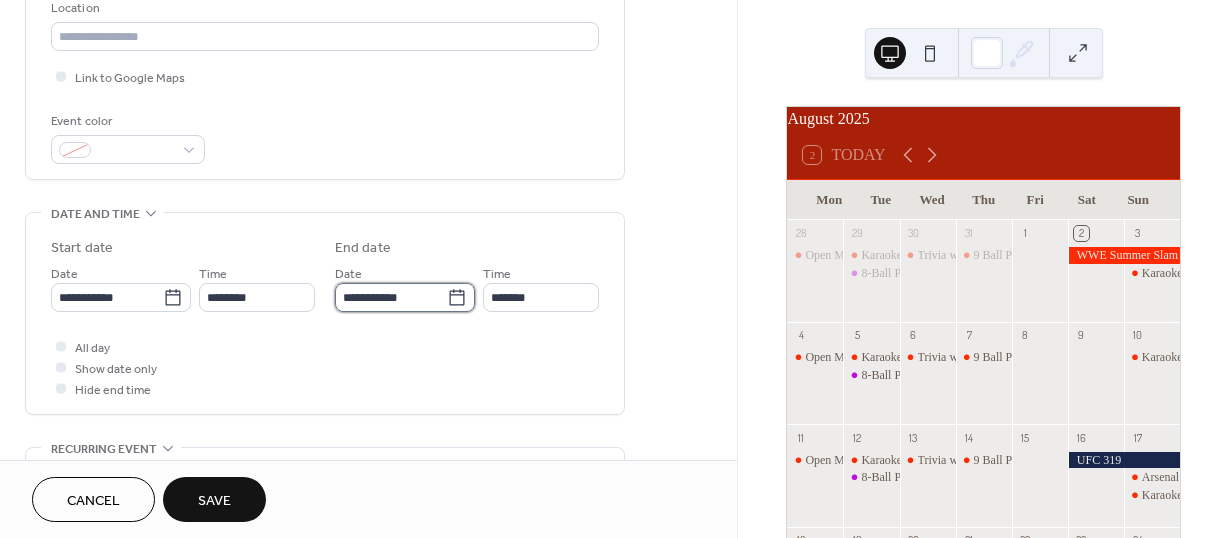 click on "**********" at bounding box center [391, 297] 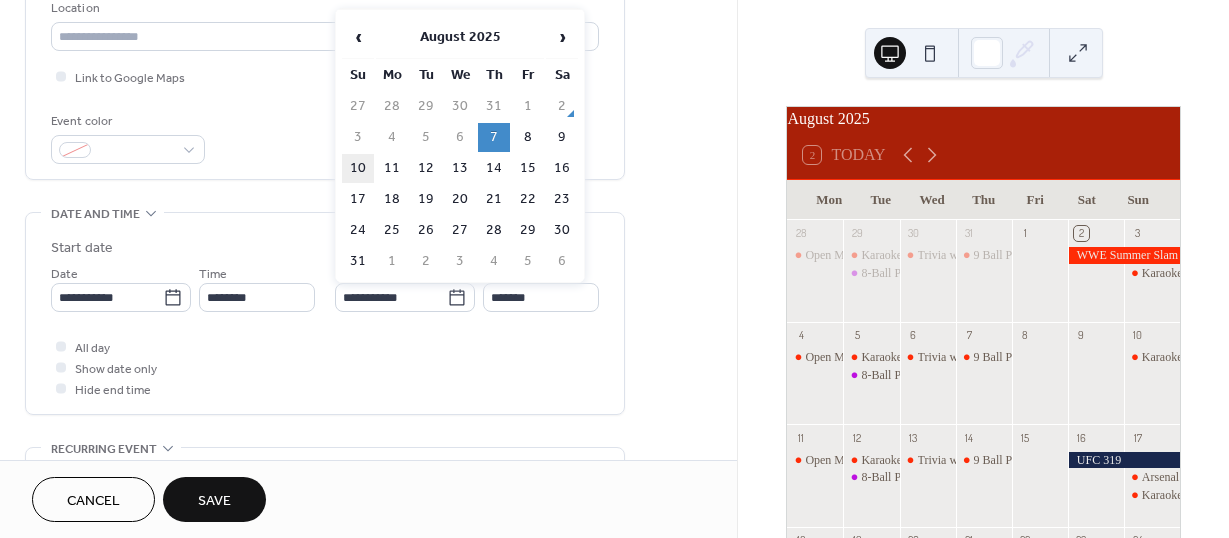 click on "10" at bounding box center [358, 168] 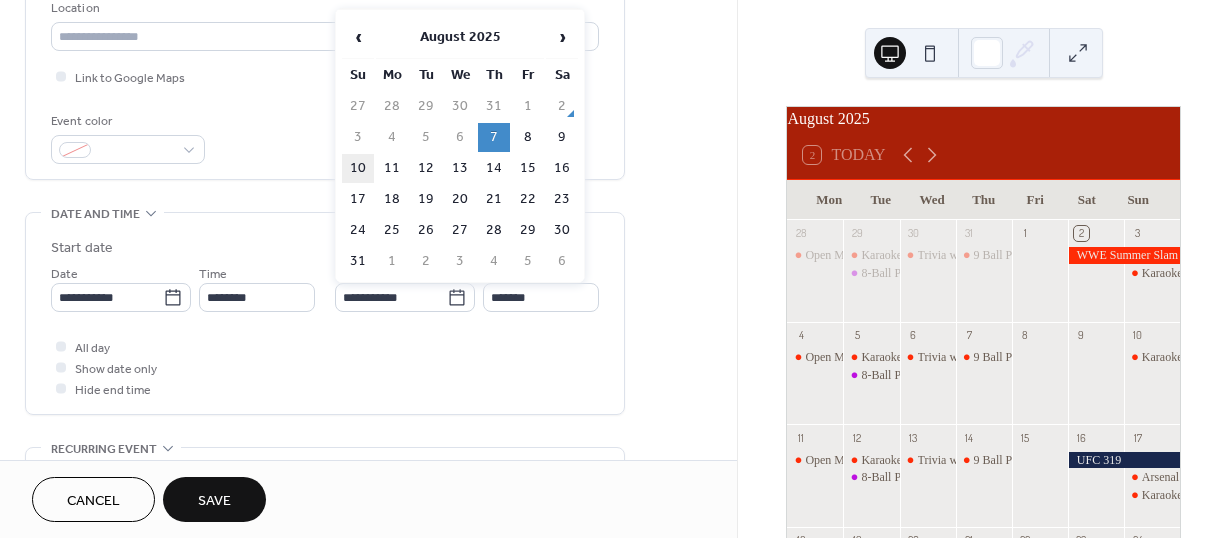 type on "**********" 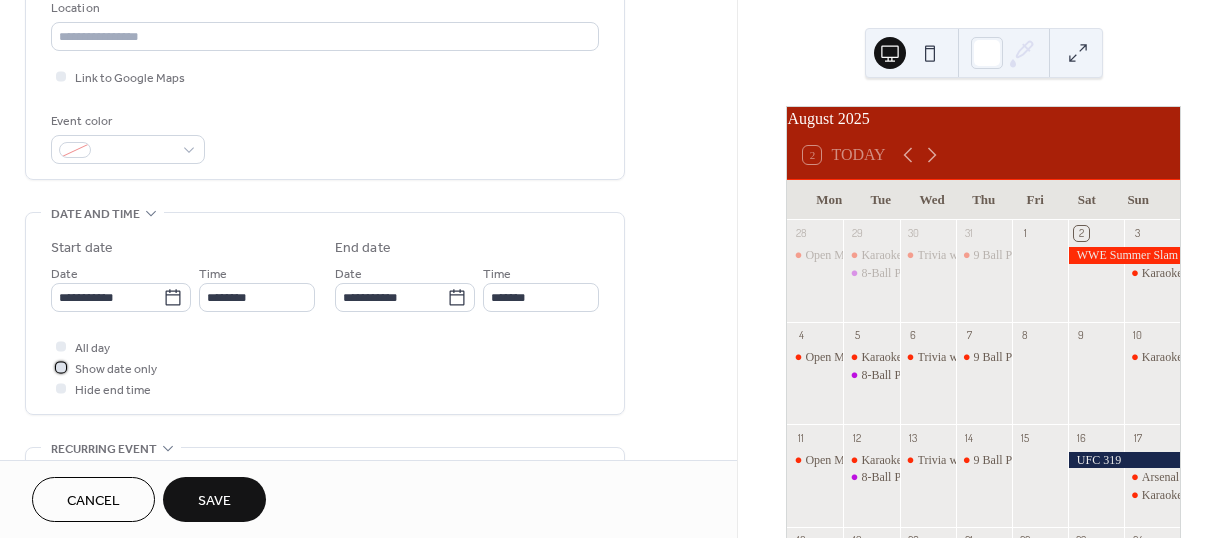 click at bounding box center [61, 367] 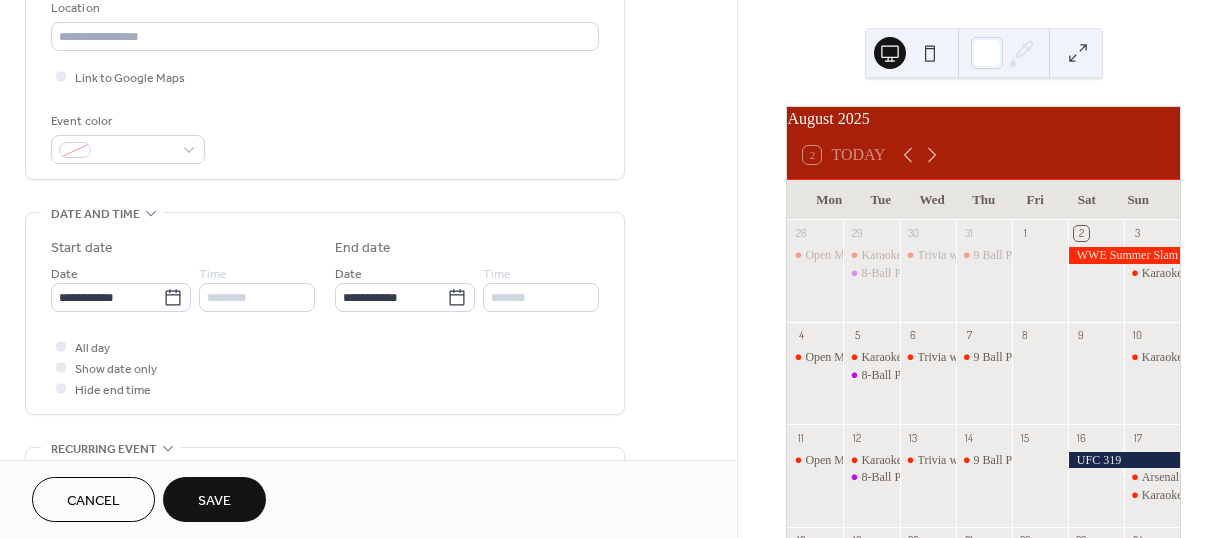 click on "Save" at bounding box center (214, 501) 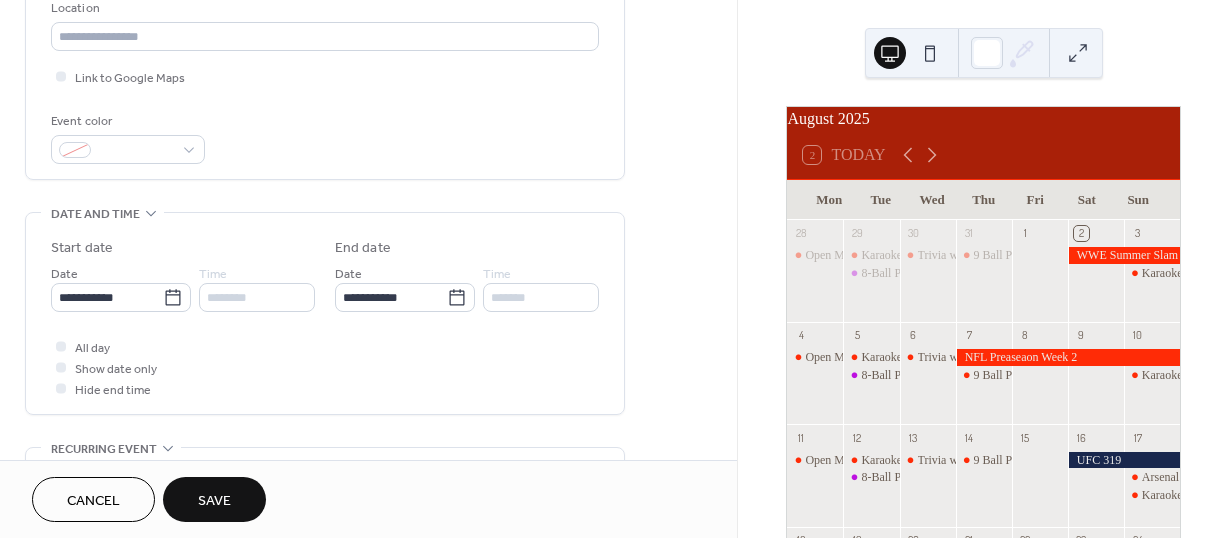 click on "**********" at bounding box center (368, 269) 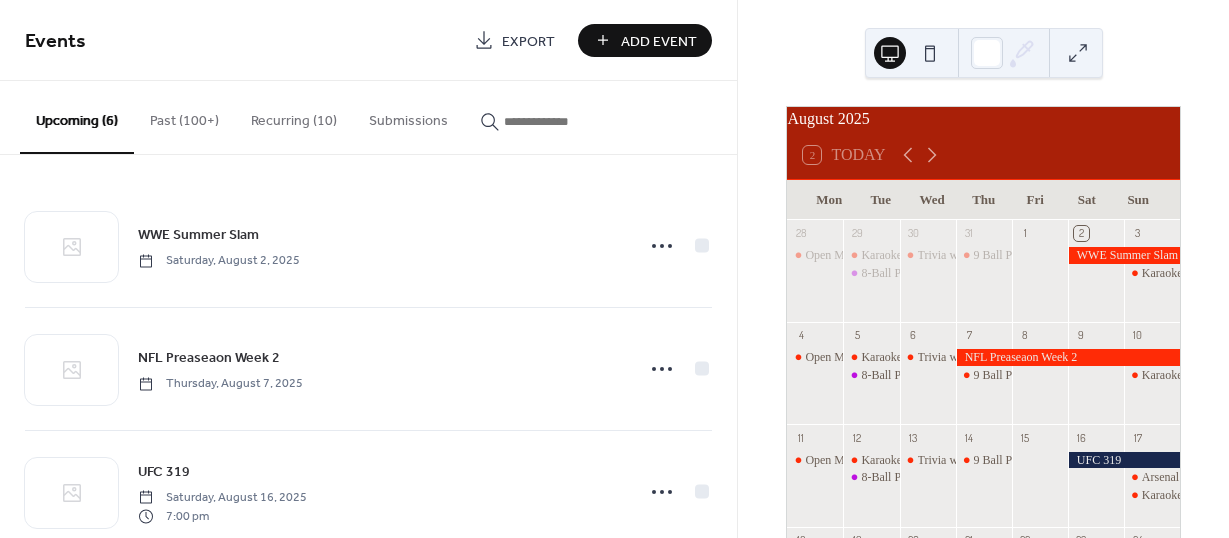 click on "Add Event" at bounding box center (659, 41) 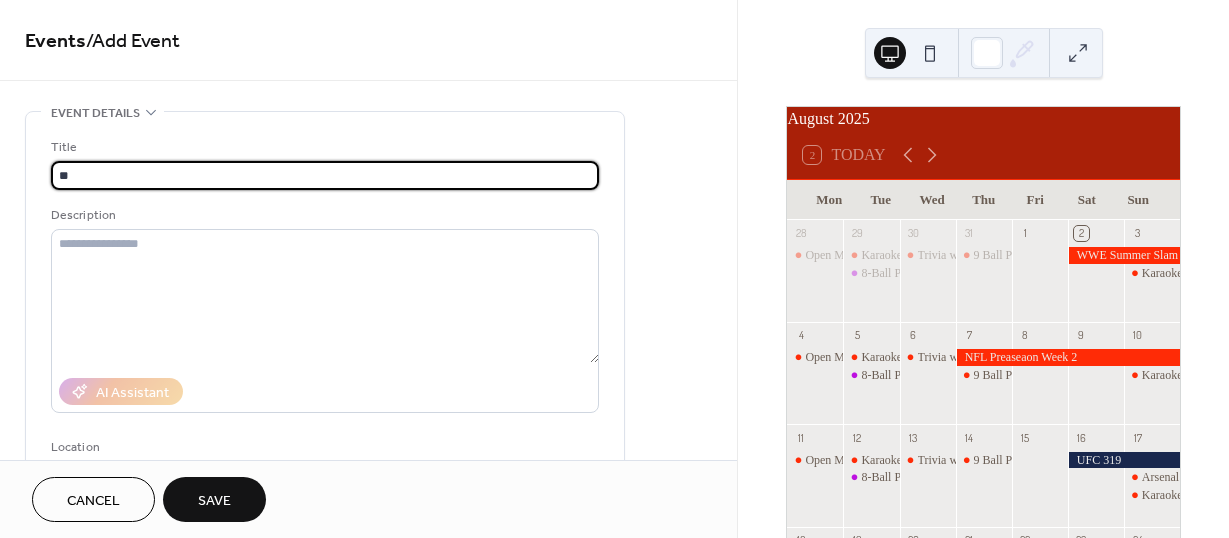 type on "*" 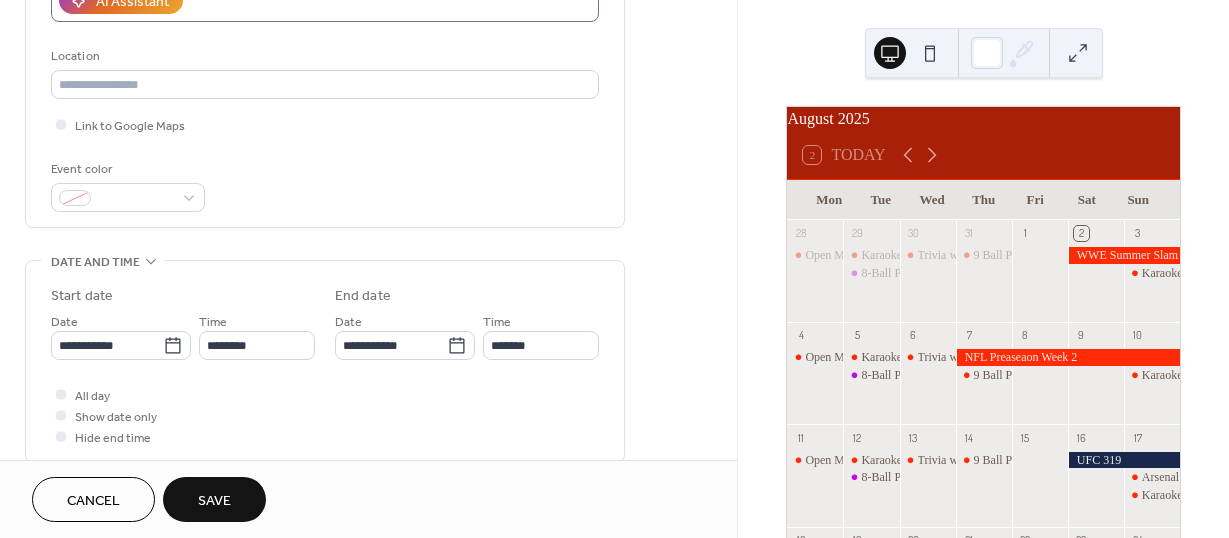scroll, scrollTop: 392, scrollLeft: 0, axis: vertical 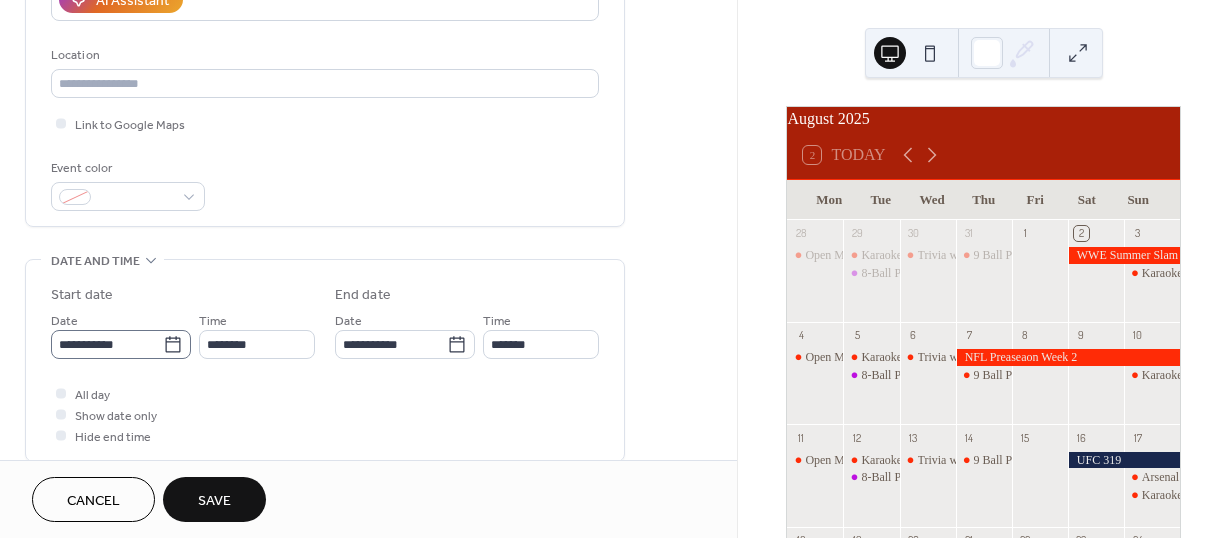 type on "**********" 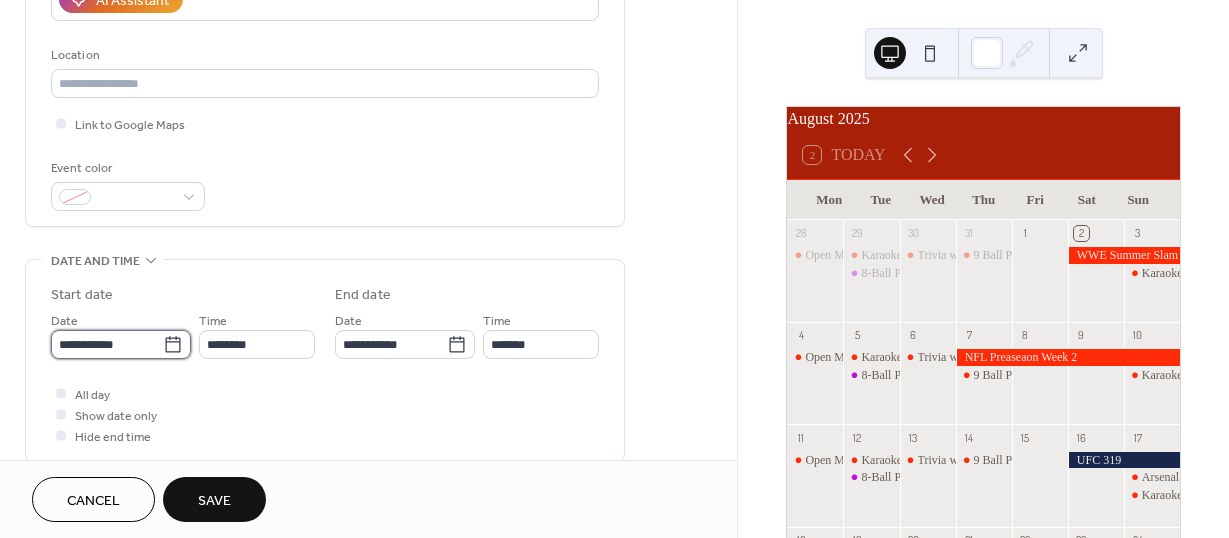 click on "**********" at bounding box center (107, 344) 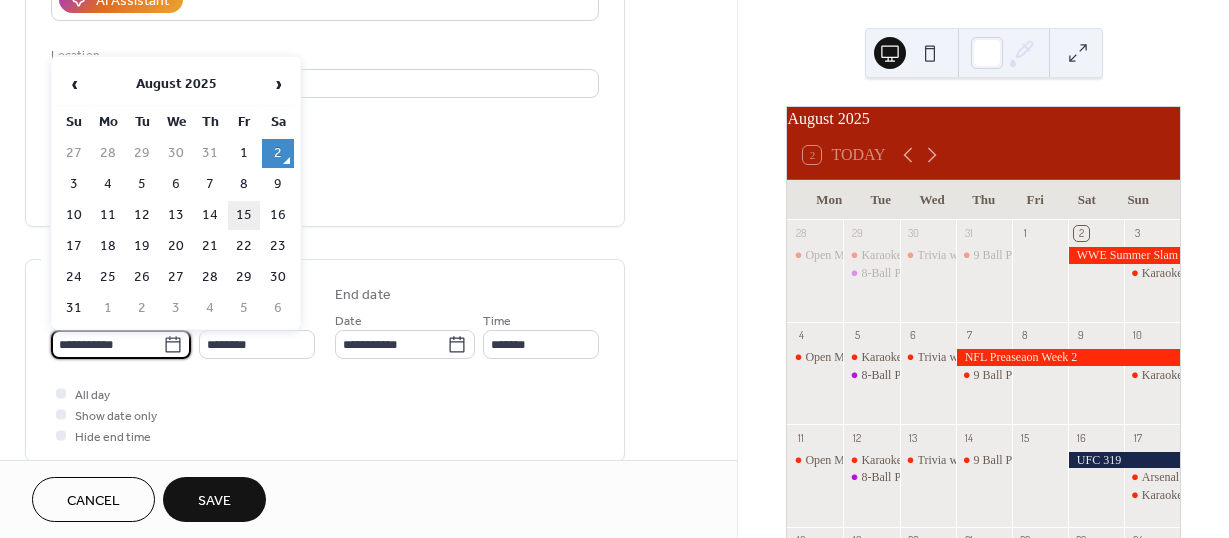 click on "15" at bounding box center [244, 215] 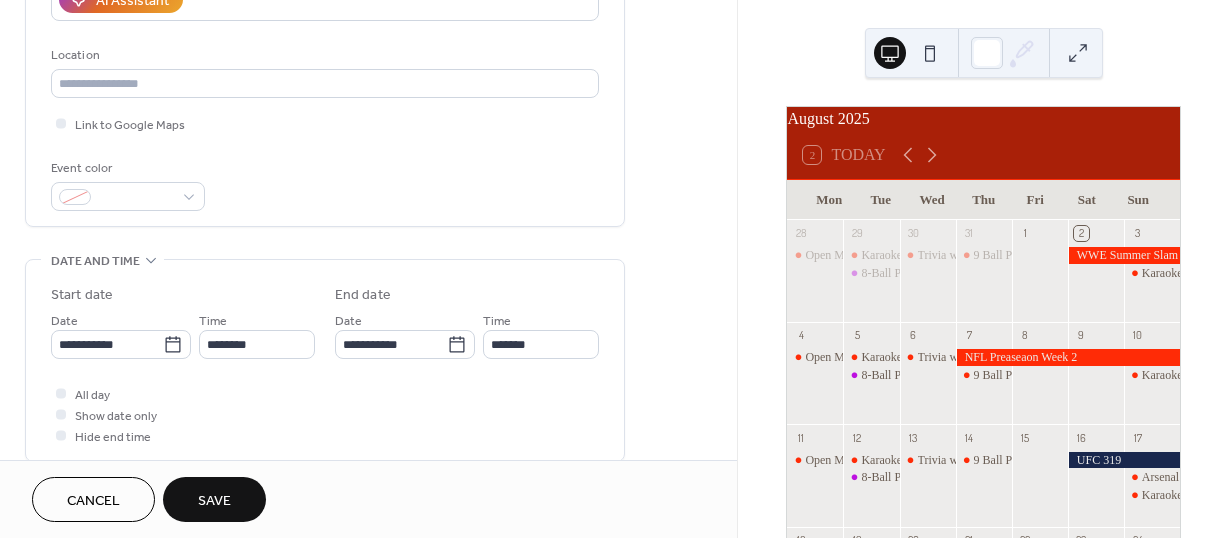 type on "**********" 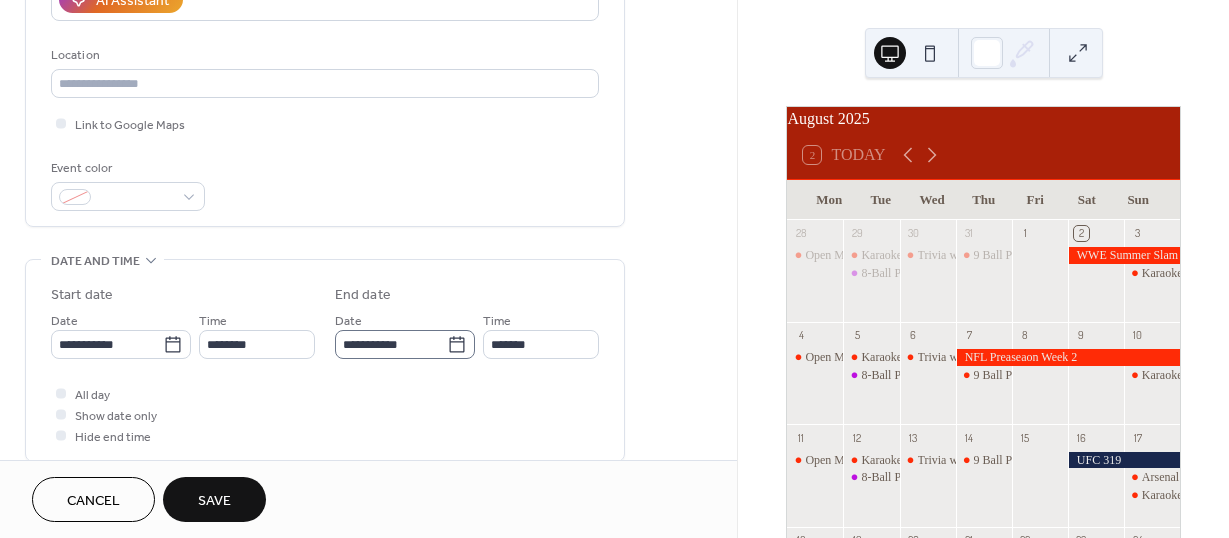 click 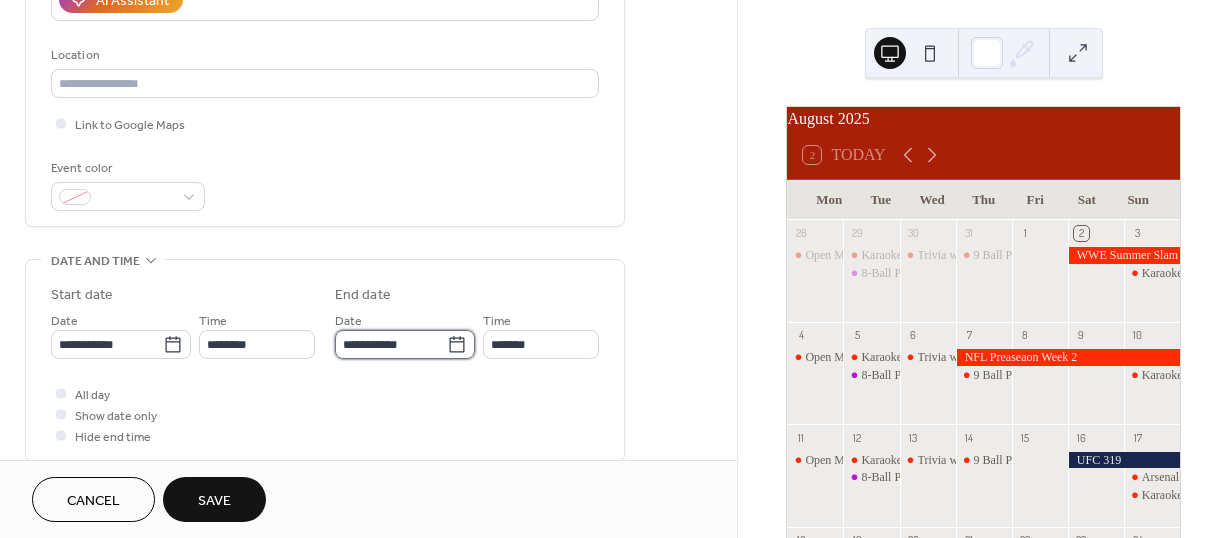 click on "**********" at bounding box center (391, 344) 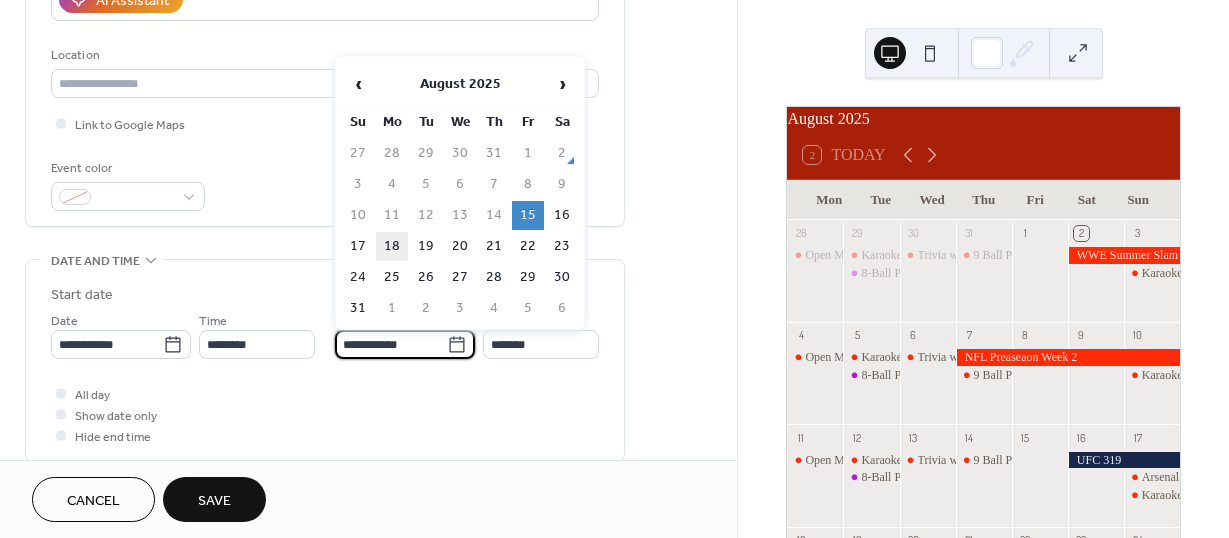 click on "18" at bounding box center (392, 246) 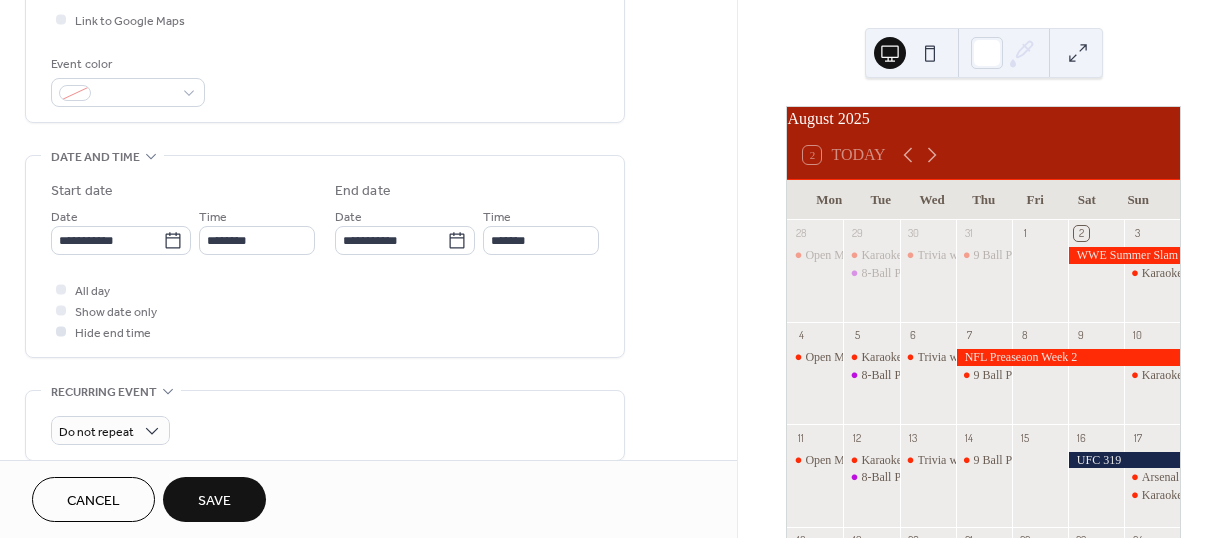 scroll, scrollTop: 517, scrollLeft: 0, axis: vertical 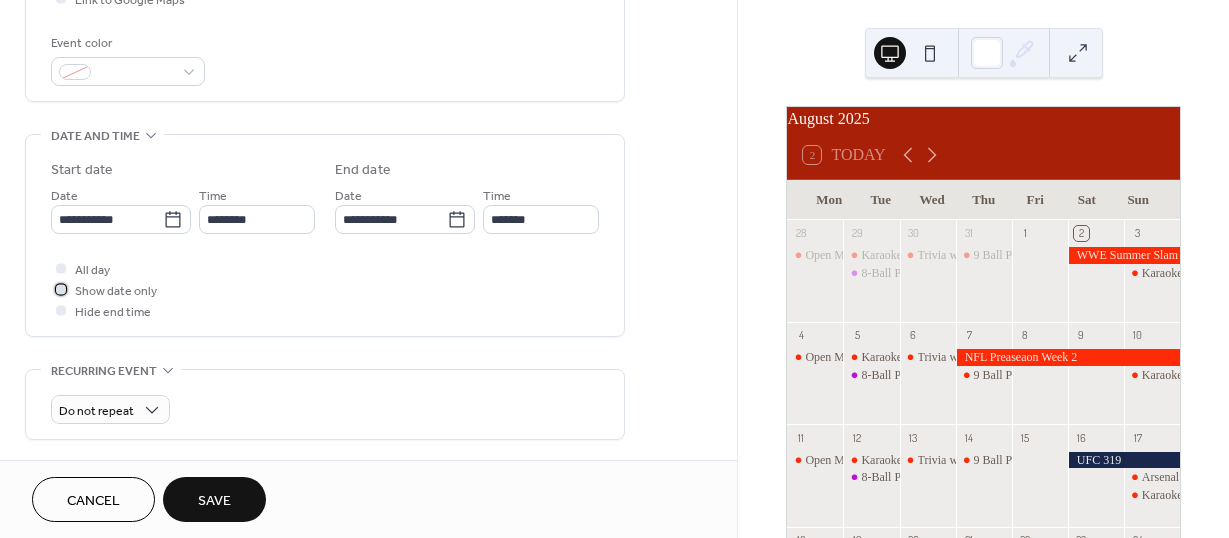 click at bounding box center [61, 289] 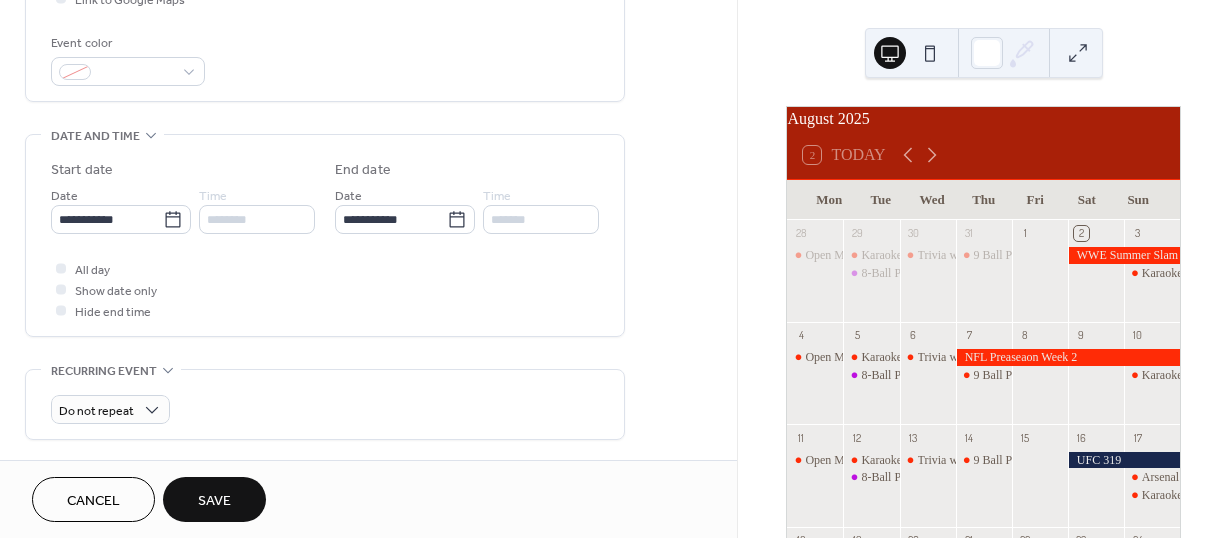 click on "Save" at bounding box center [214, 501] 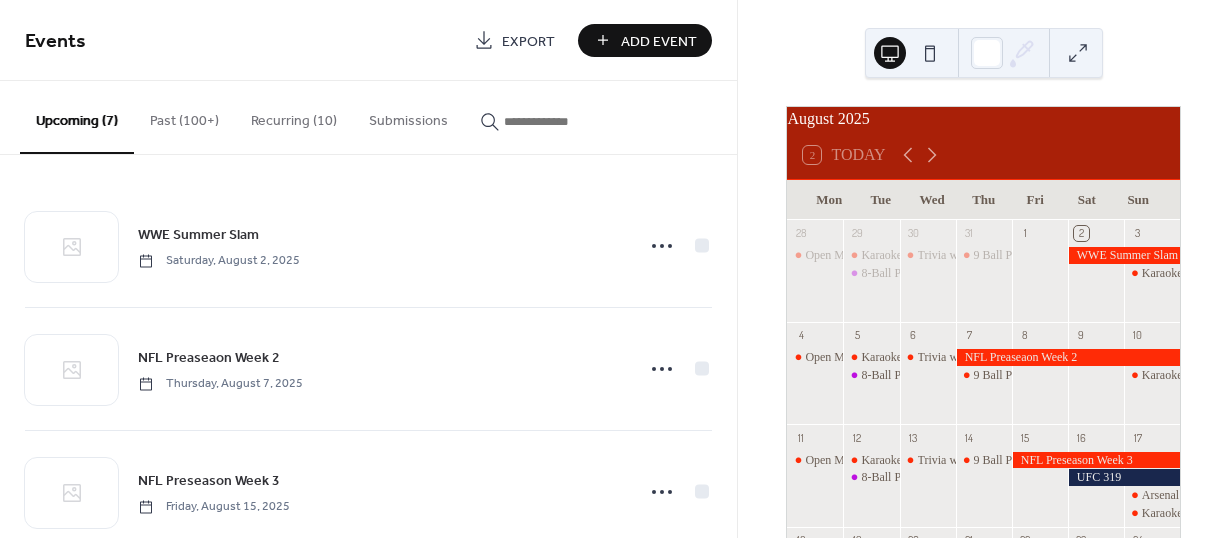 click on "Add Event" at bounding box center [659, 41] 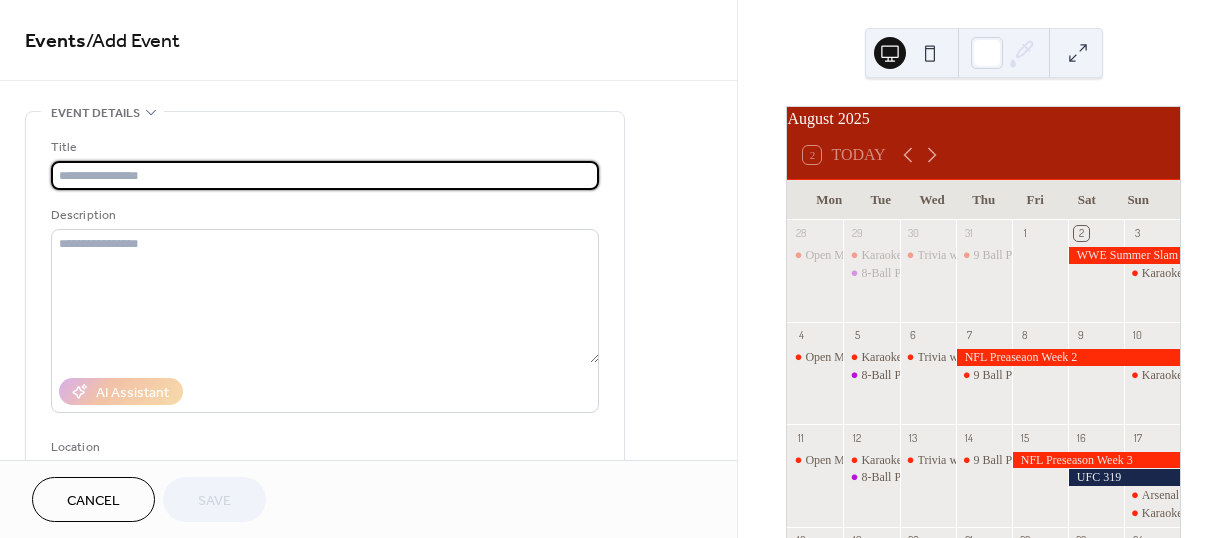 click at bounding box center (325, 175) 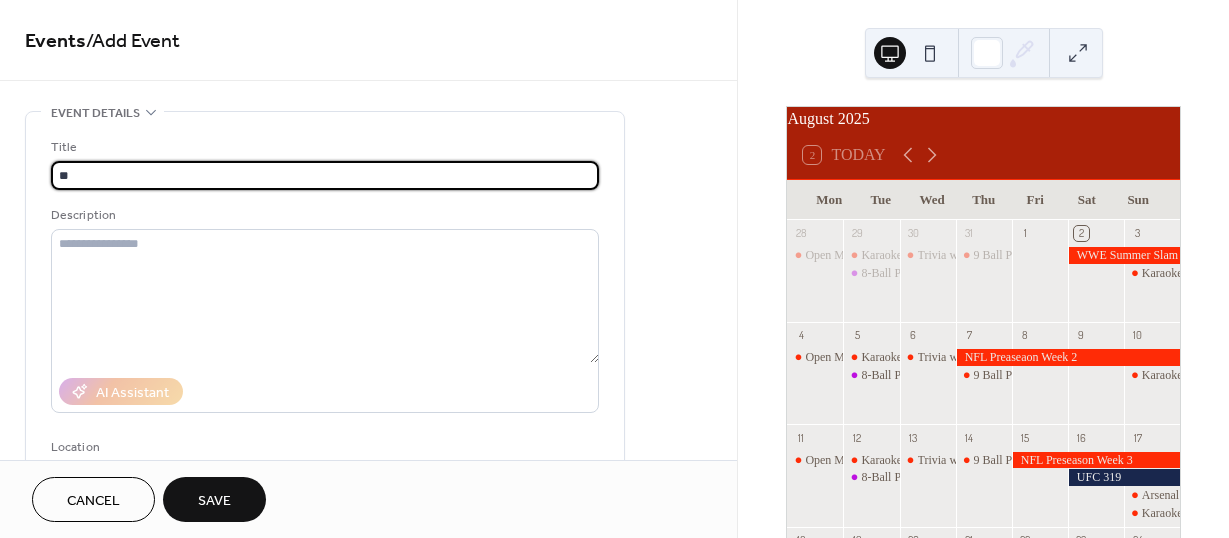 type on "*" 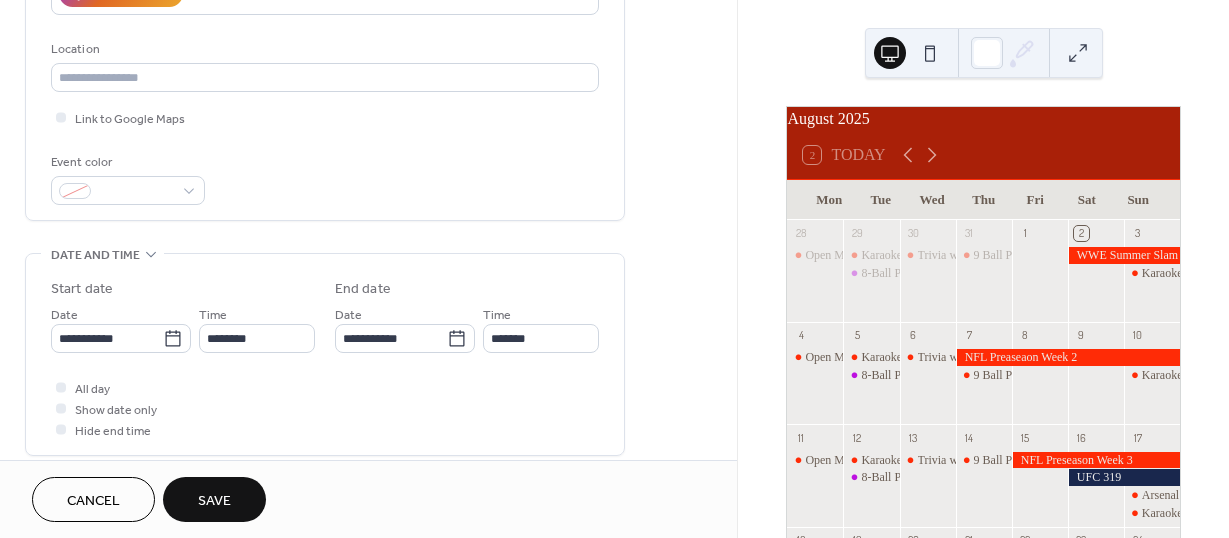 scroll, scrollTop: 399, scrollLeft: 0, axis: vertical 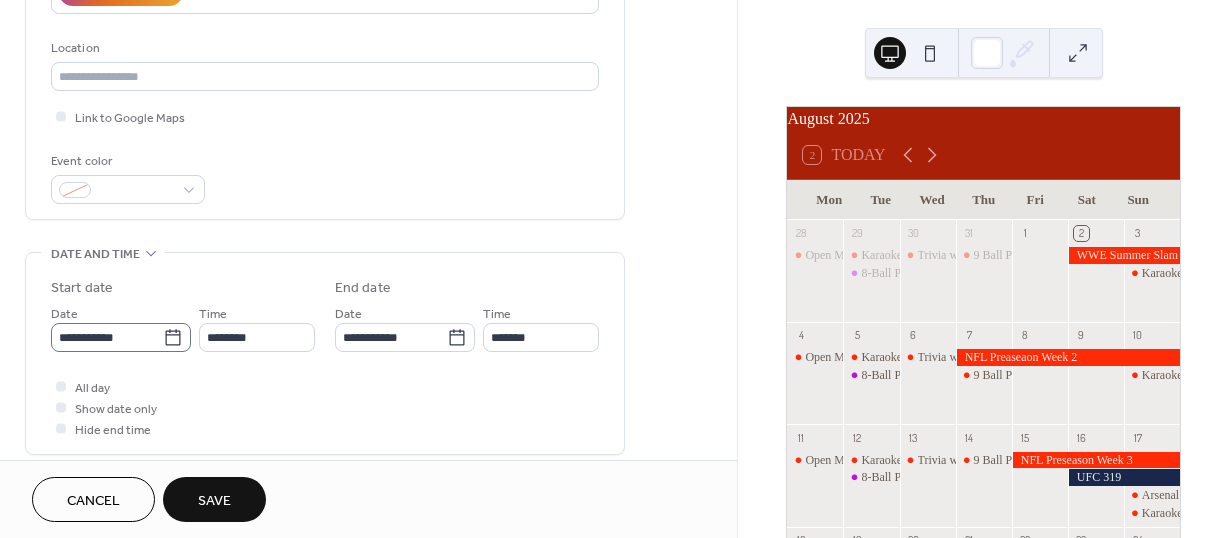 type on "**********" 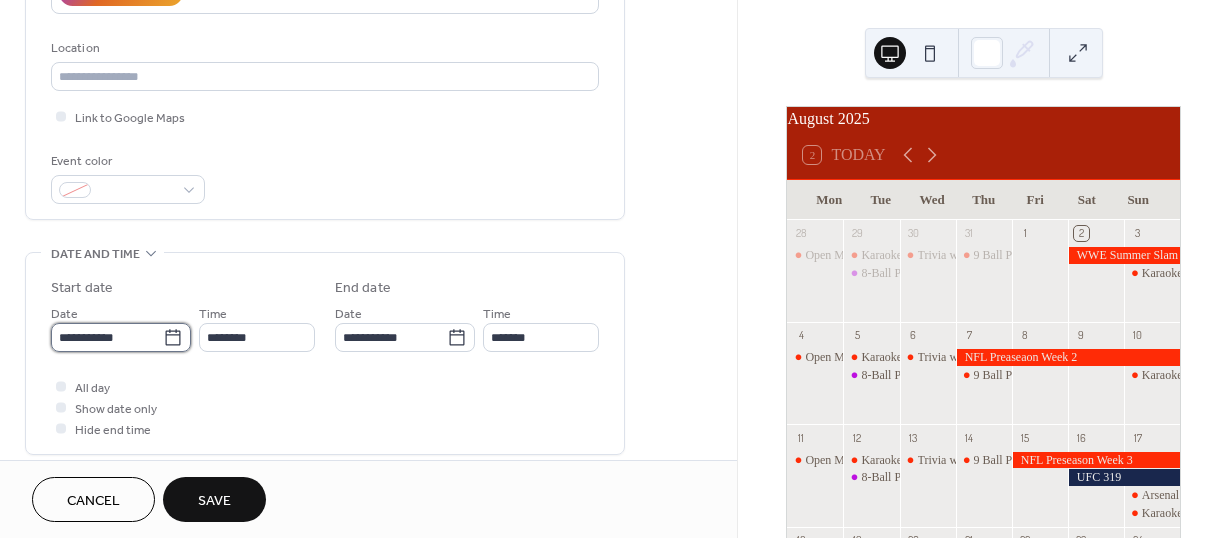 click on "**********" at bounding box center [107, 337] 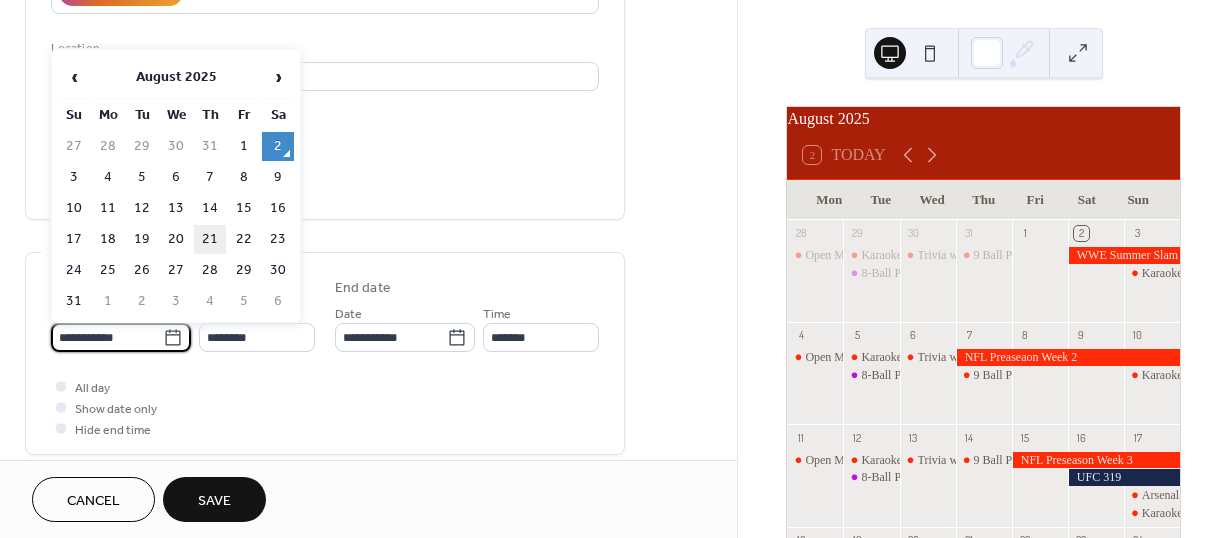 click on "21" at bounding box center [210, 239] 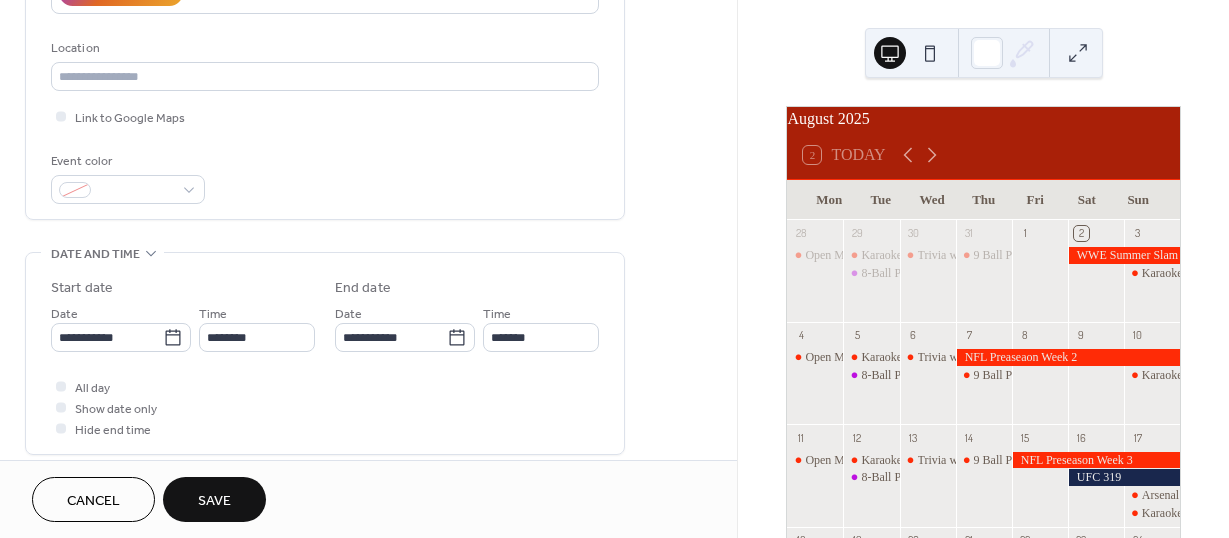 type on "**********" 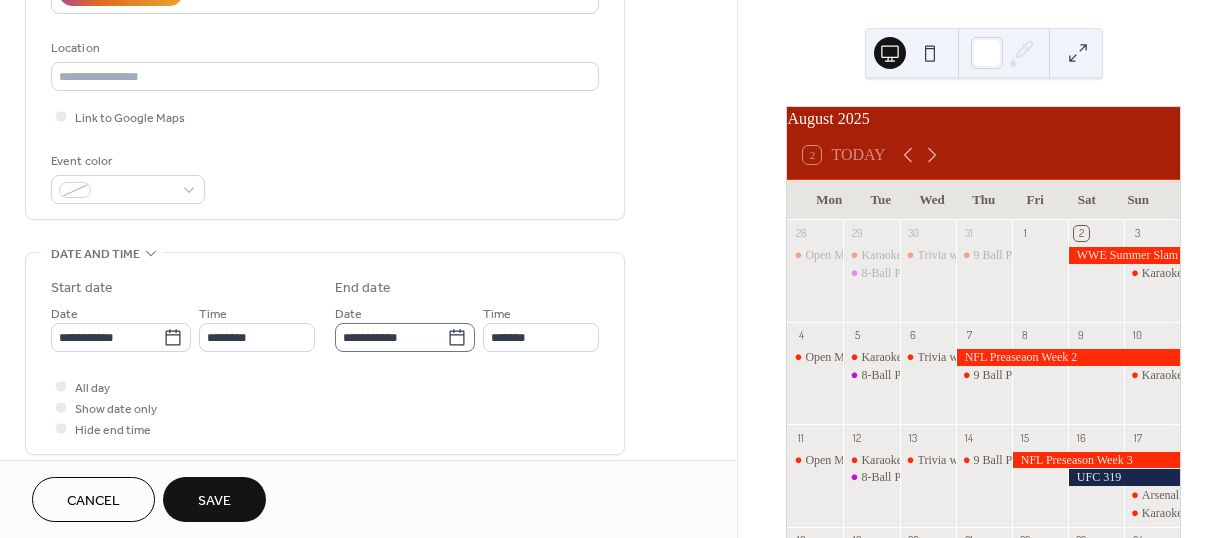 click 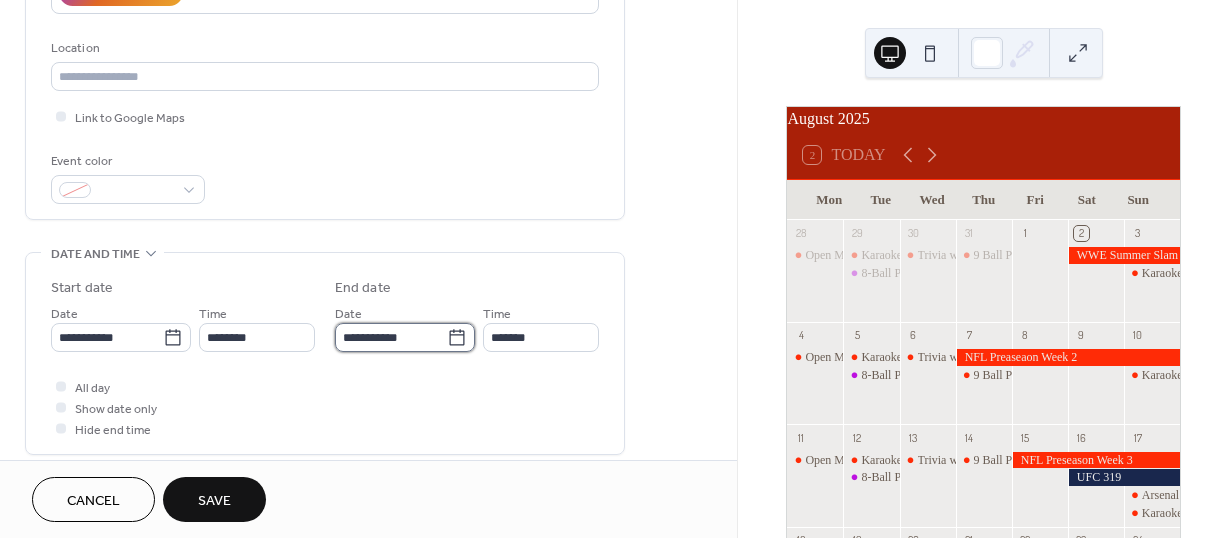 click on "**********" at bounding box center [391, 337] 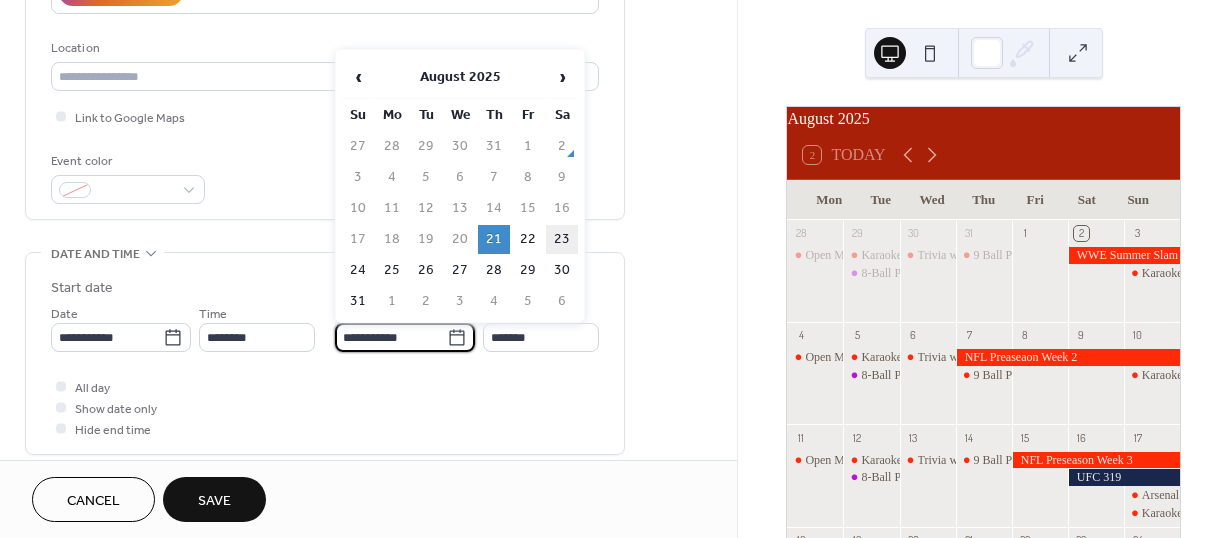 click on "23" at bounding box center [562, 239] 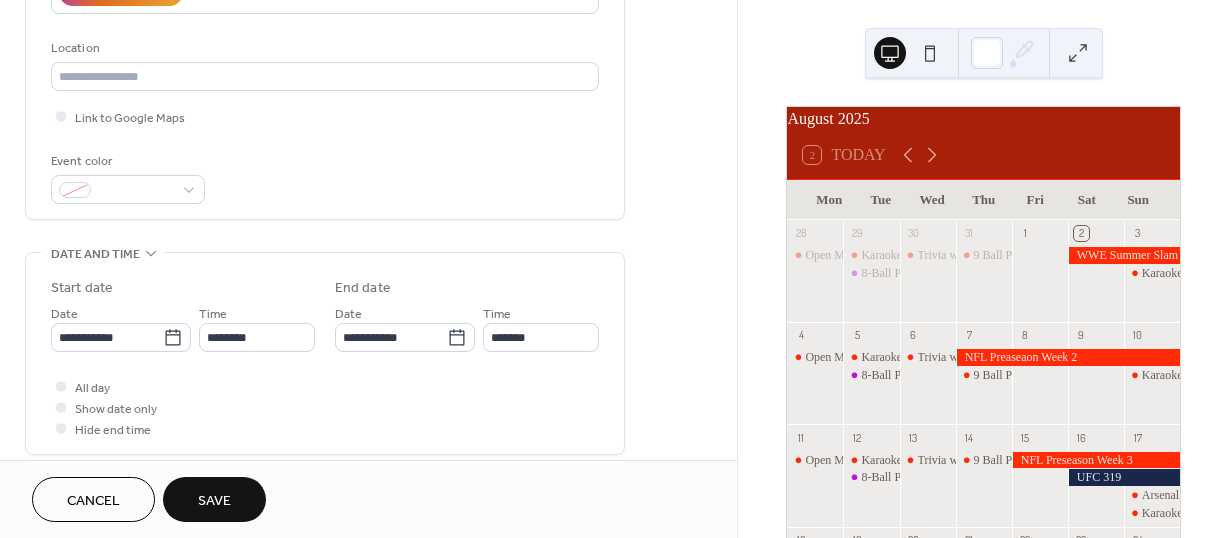 type on "**********" 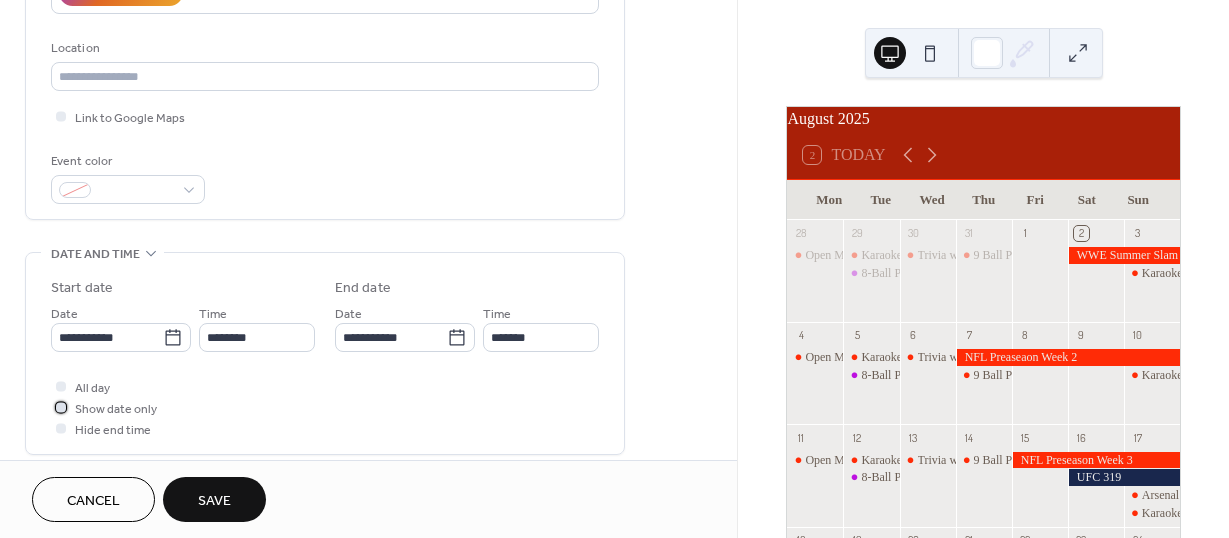 click at bounding box center [61, 407] 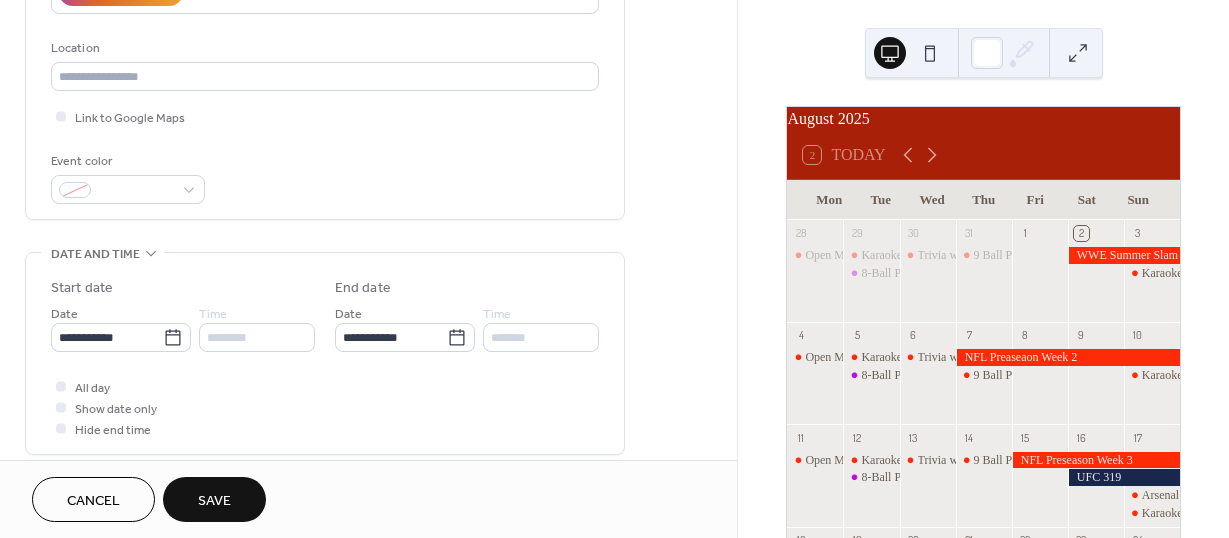 click on "Save" at bounding box center (214, 501) 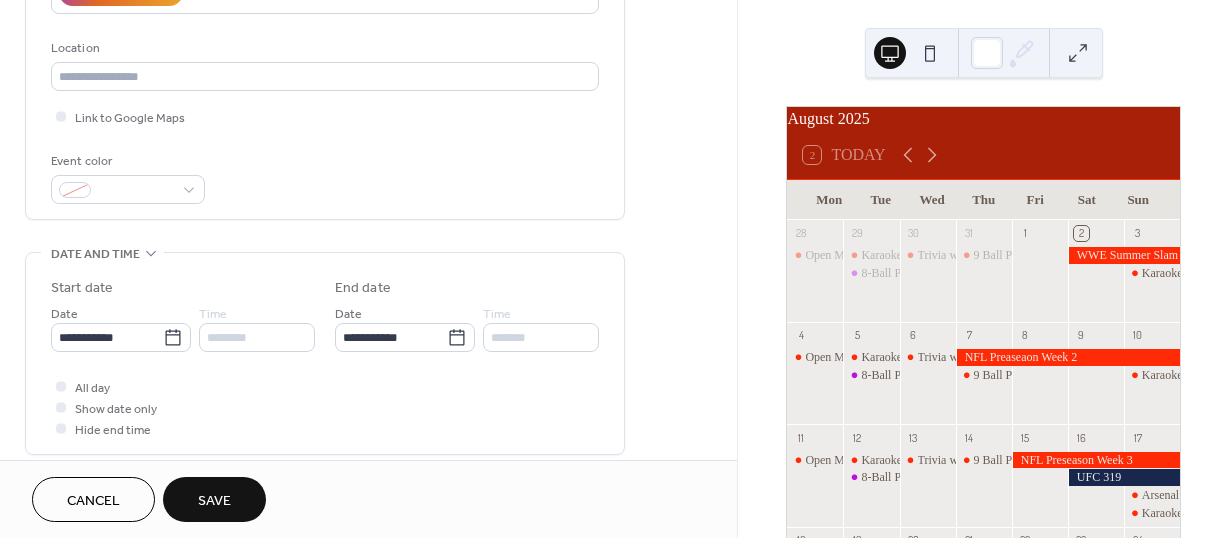 click on "**********" at bounding box center (368, 269) 